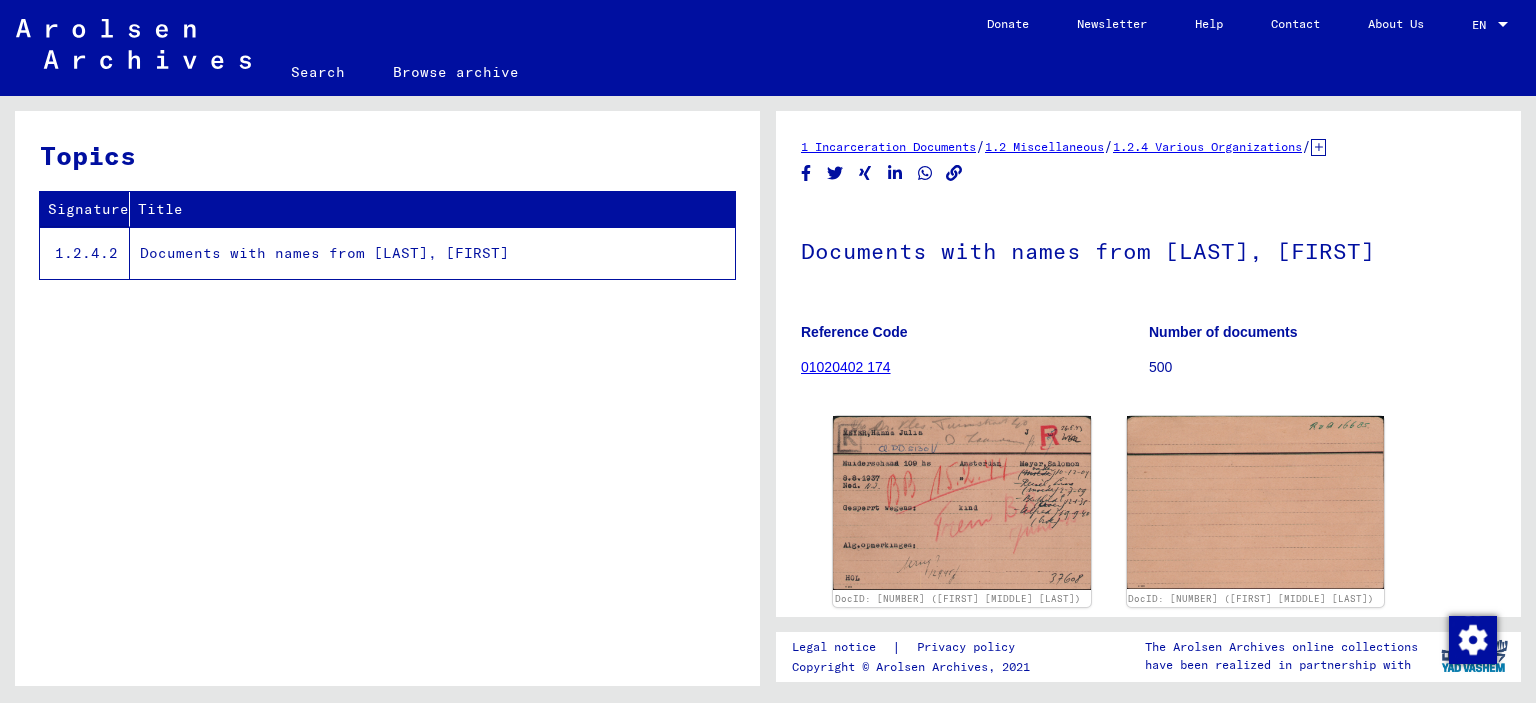 scroll, scrollTop: 0, scrollLeft: 0, axis: both 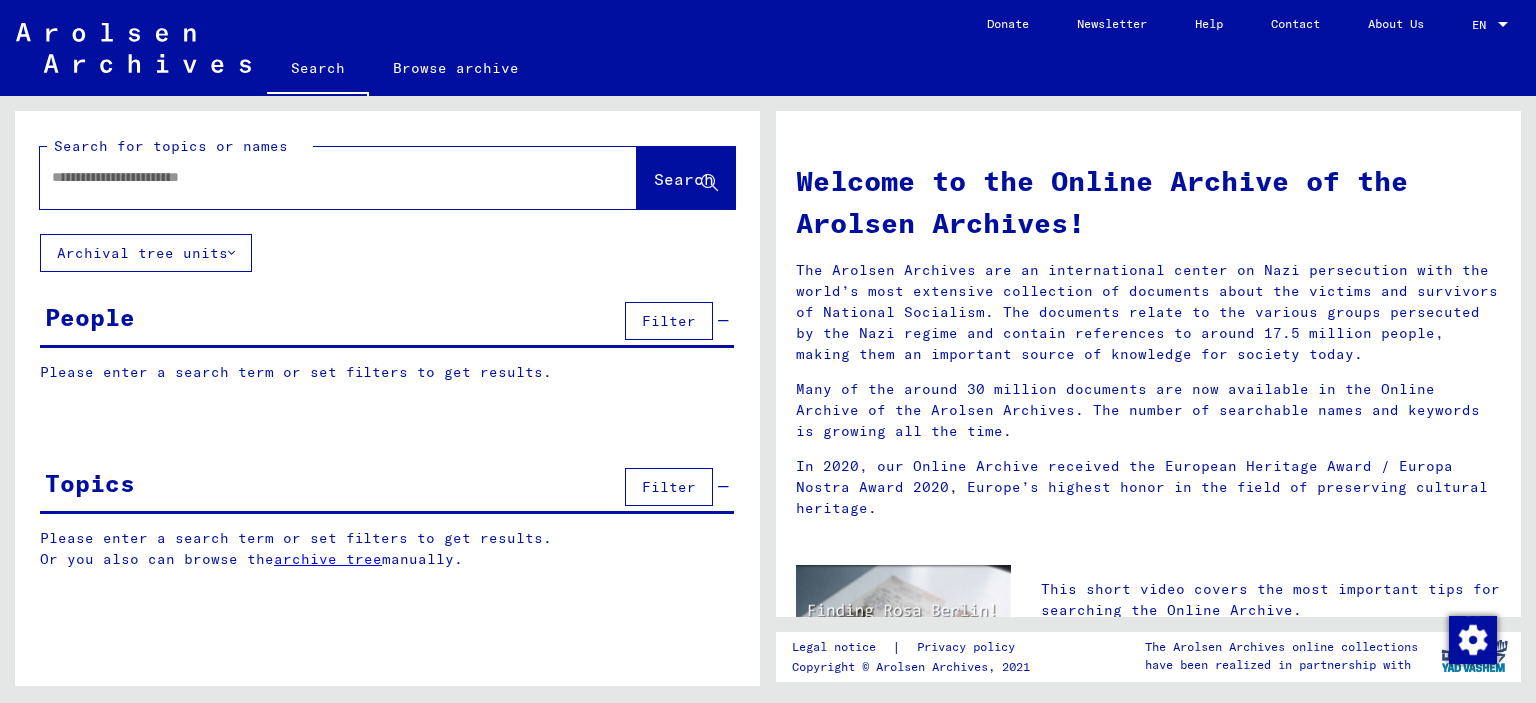 click 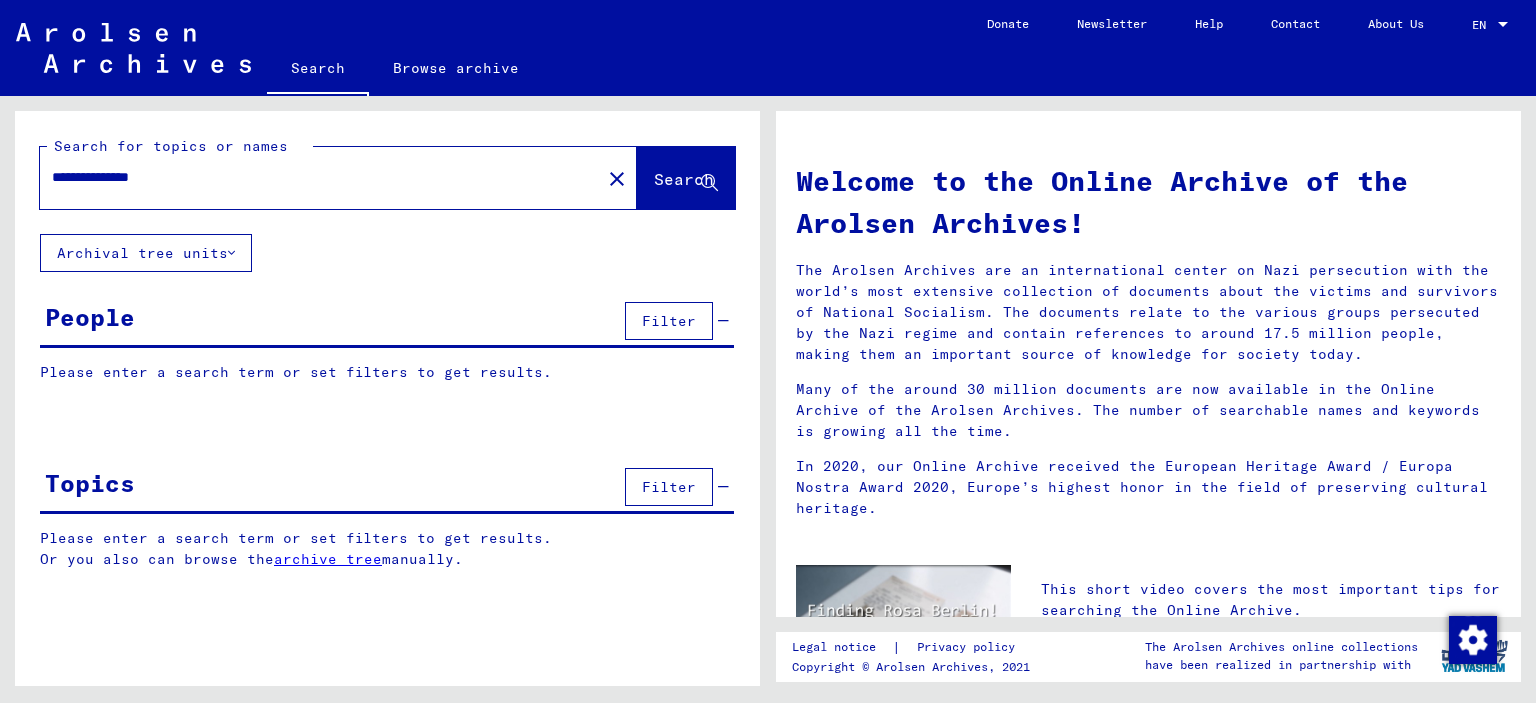 type on "**********" 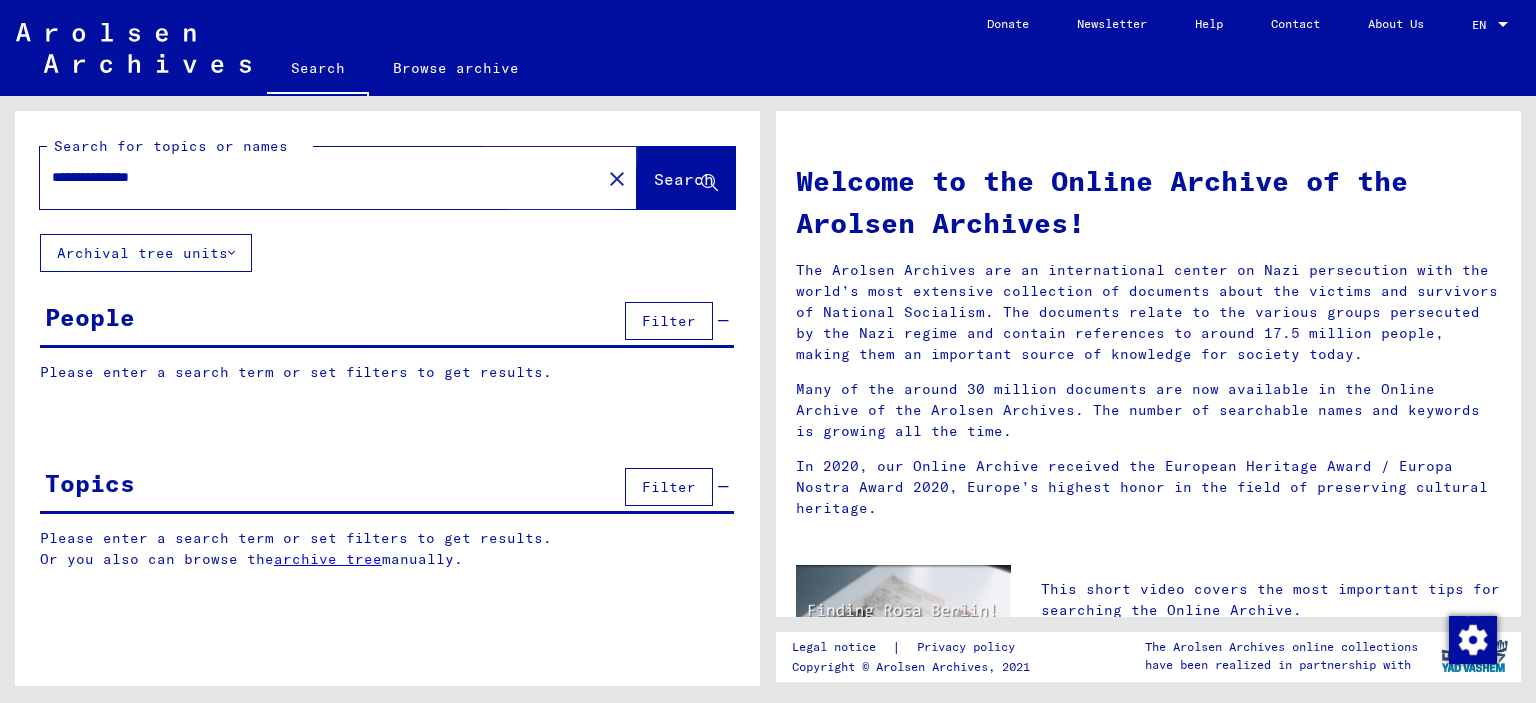 click on "Search" 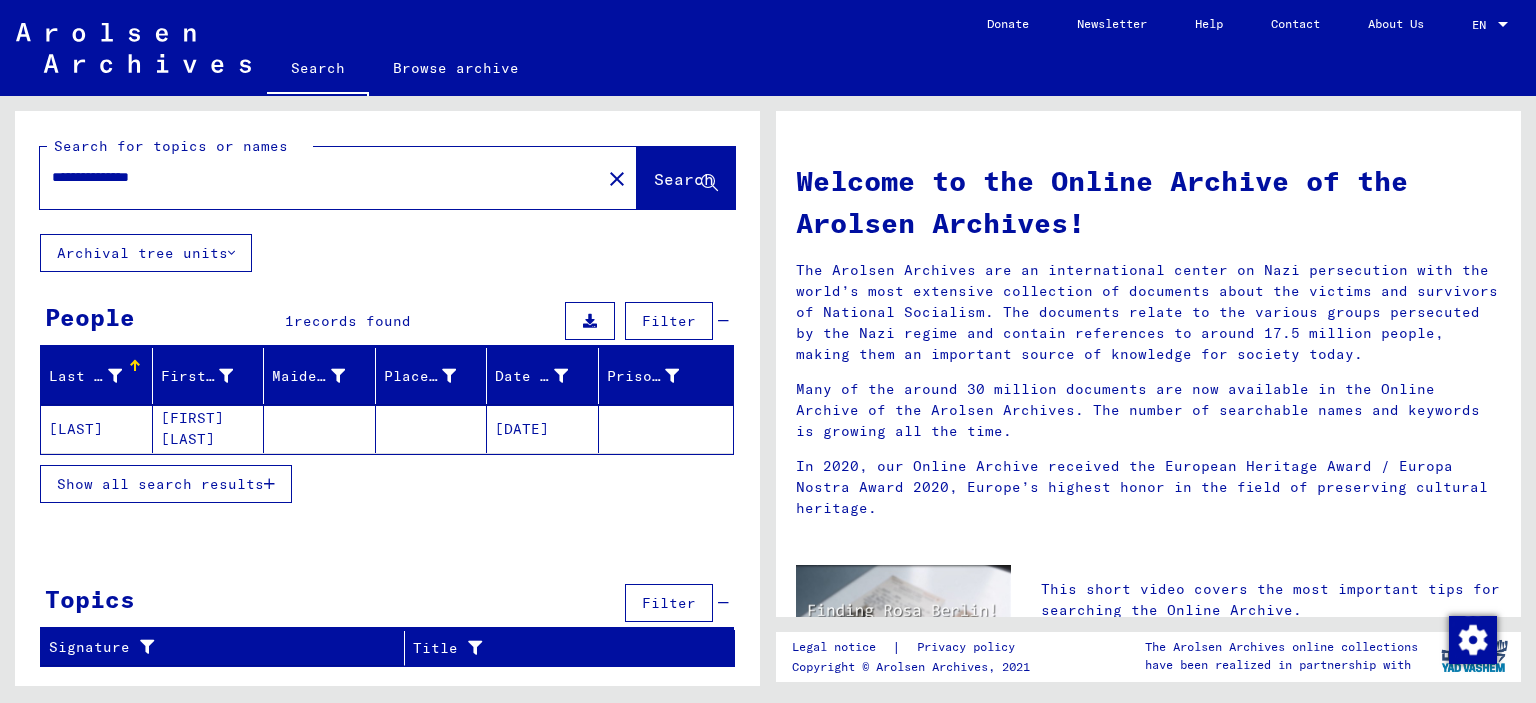 click on "[FIRST] [LAST]" 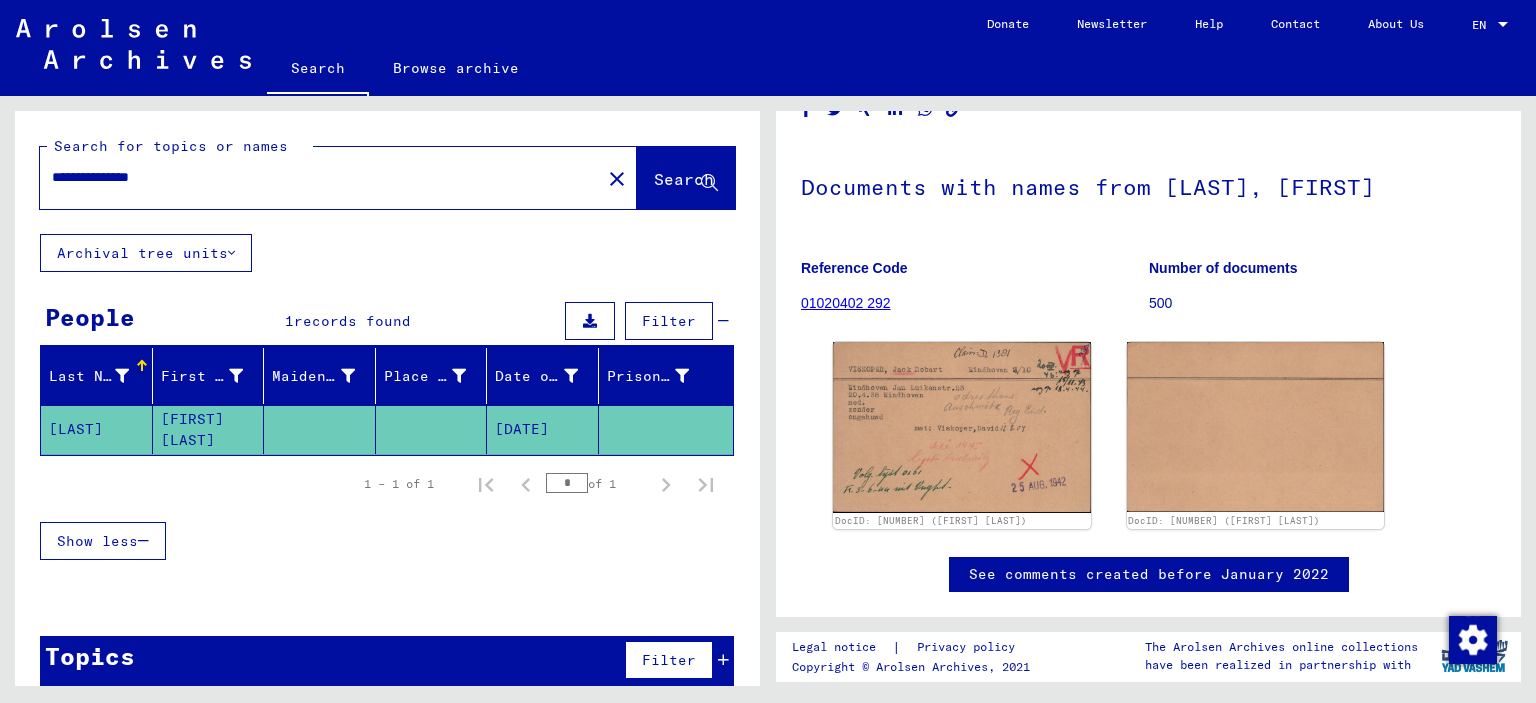 scroll, scrollTop: 110, scrollLeft: 0, axis: vertical 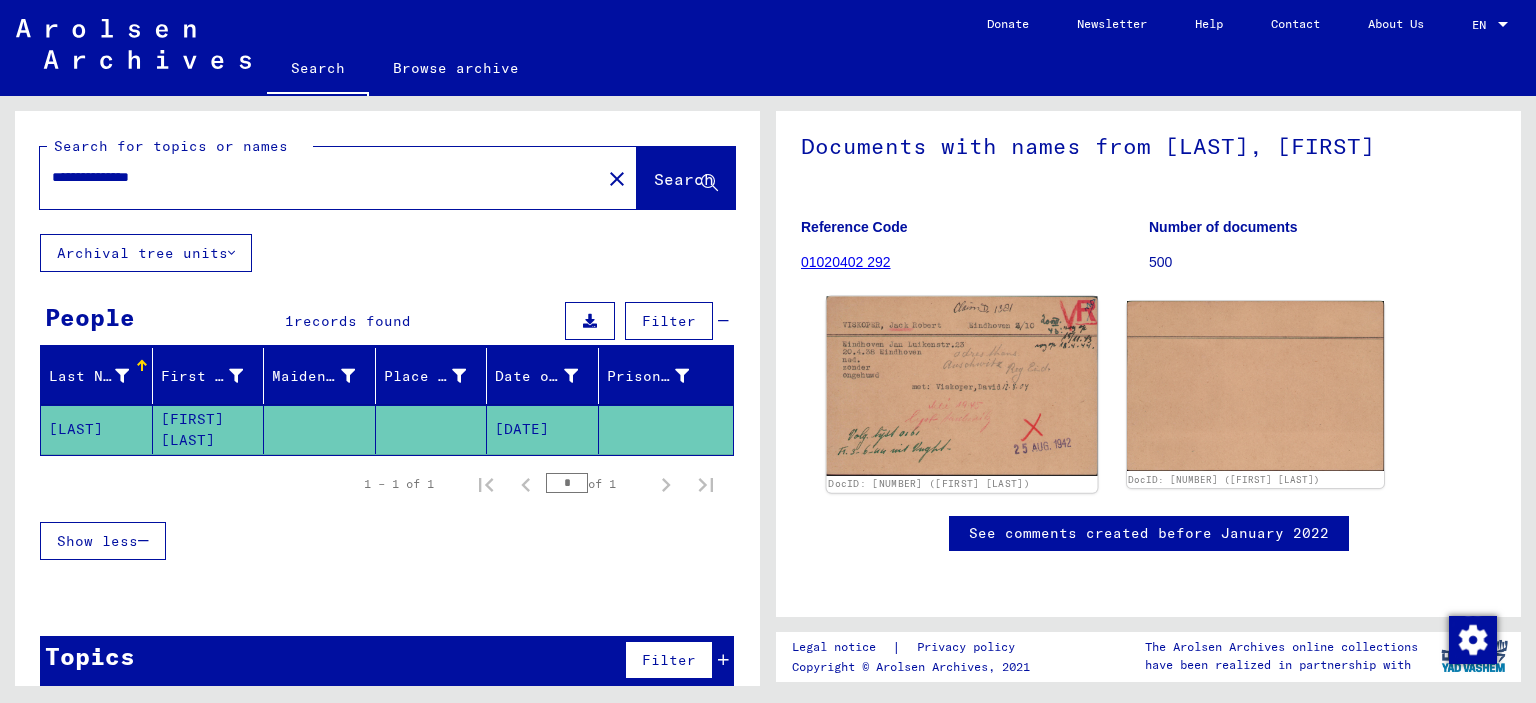 click 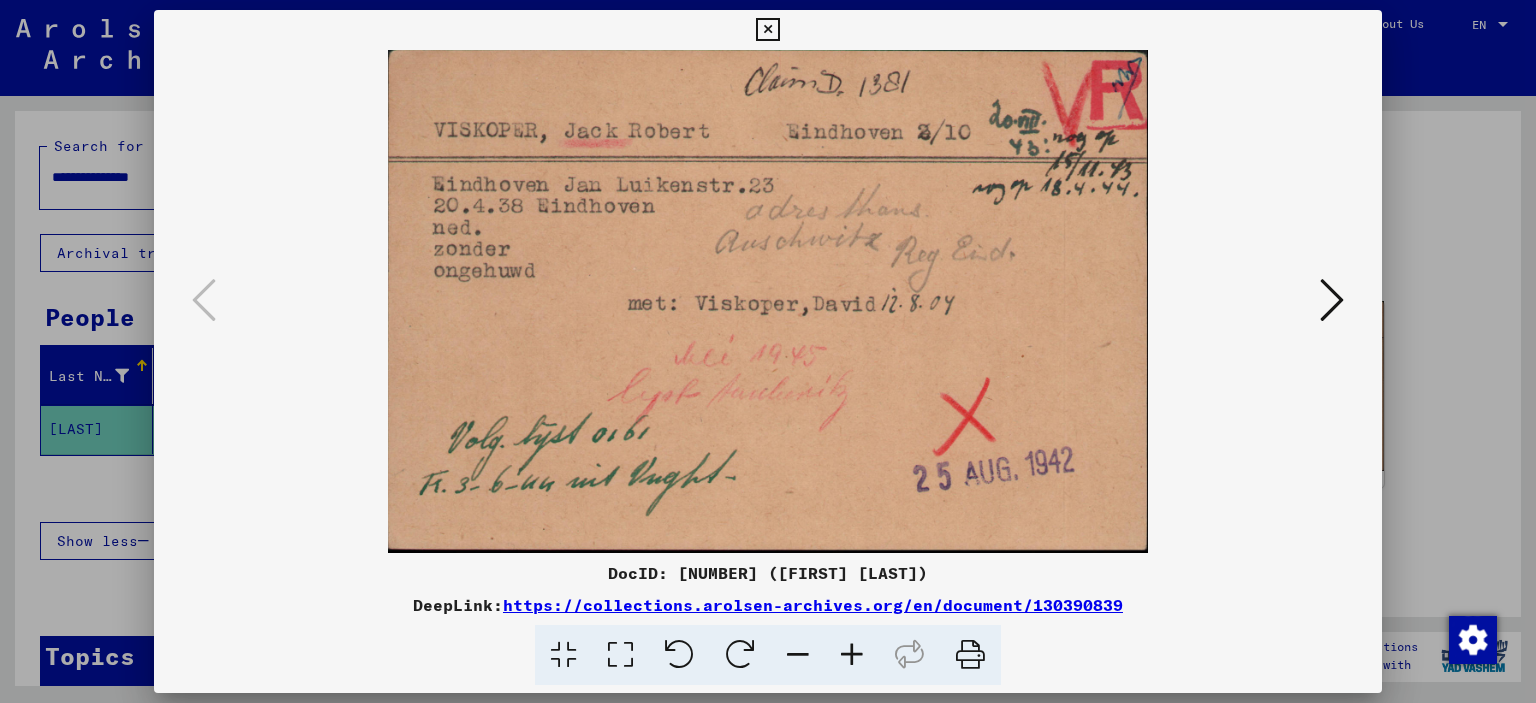 click at bounding box center (1332, 300) 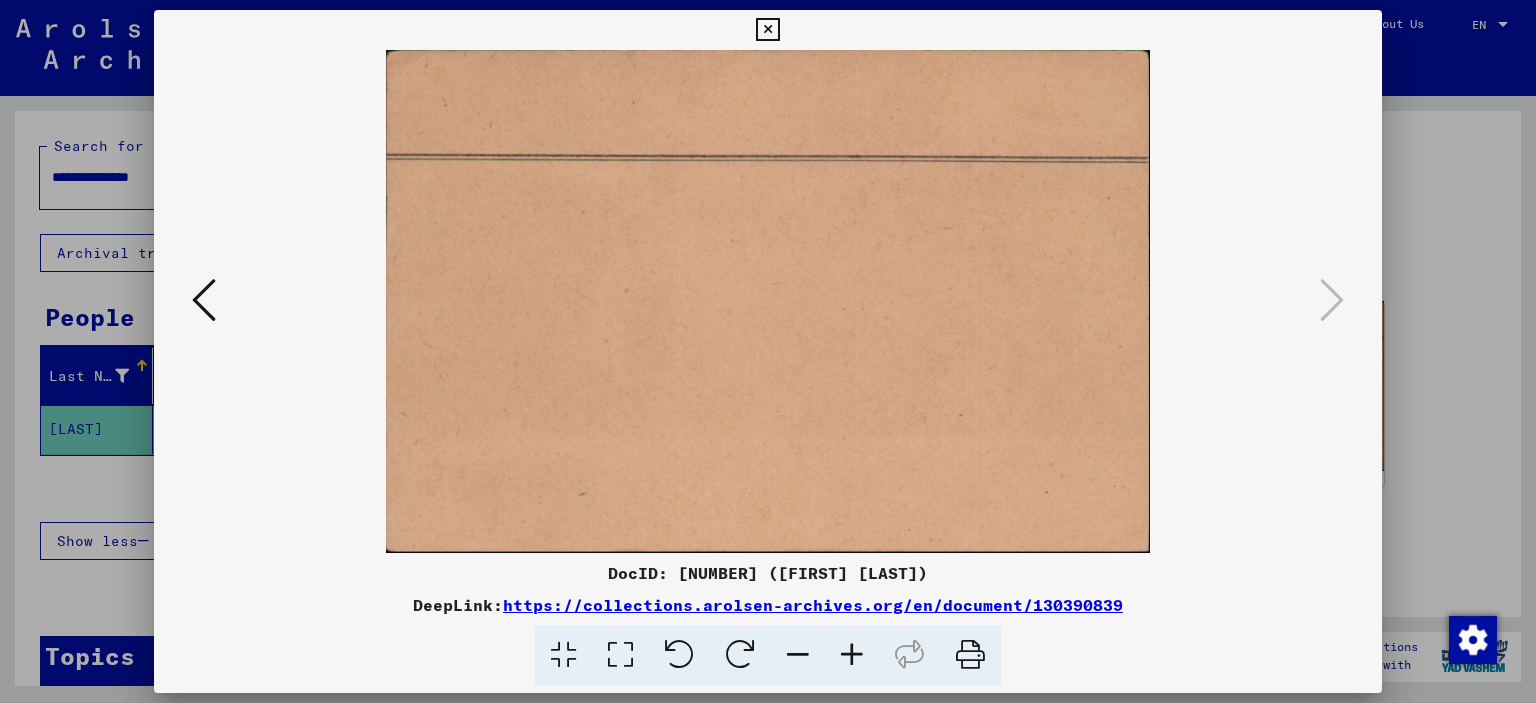 click at bounding box center [204, 300] 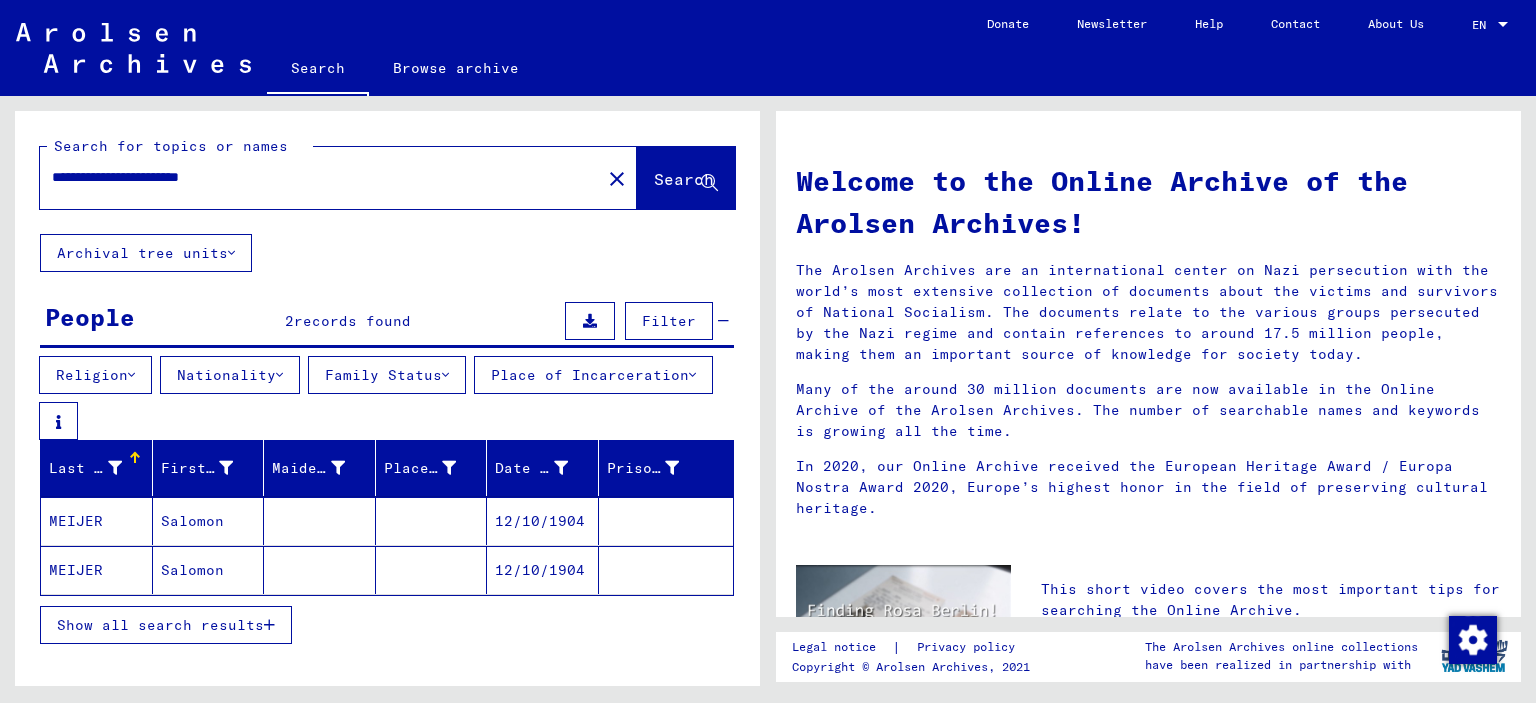 scroll, scrollTop: 0, scrollLeft: 0, axis: both 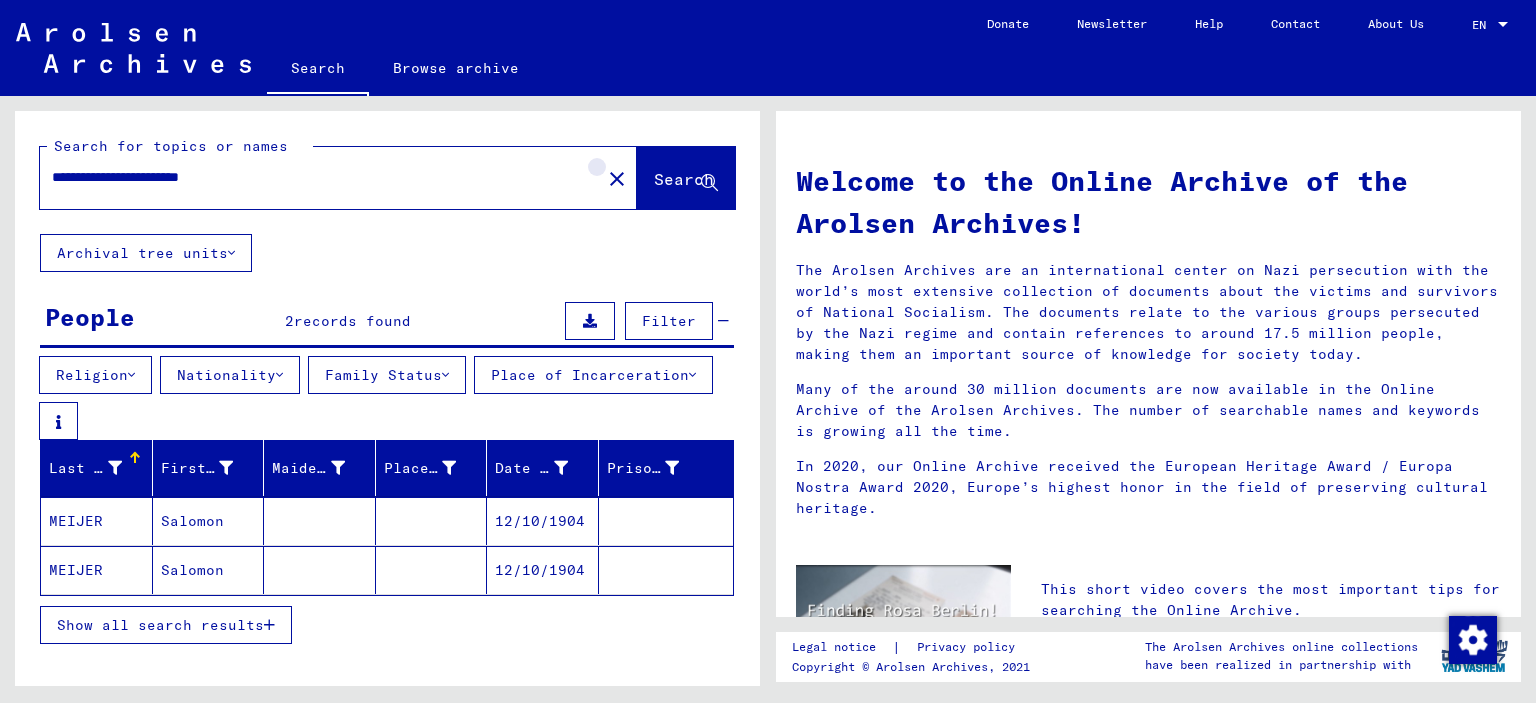 click on "close" 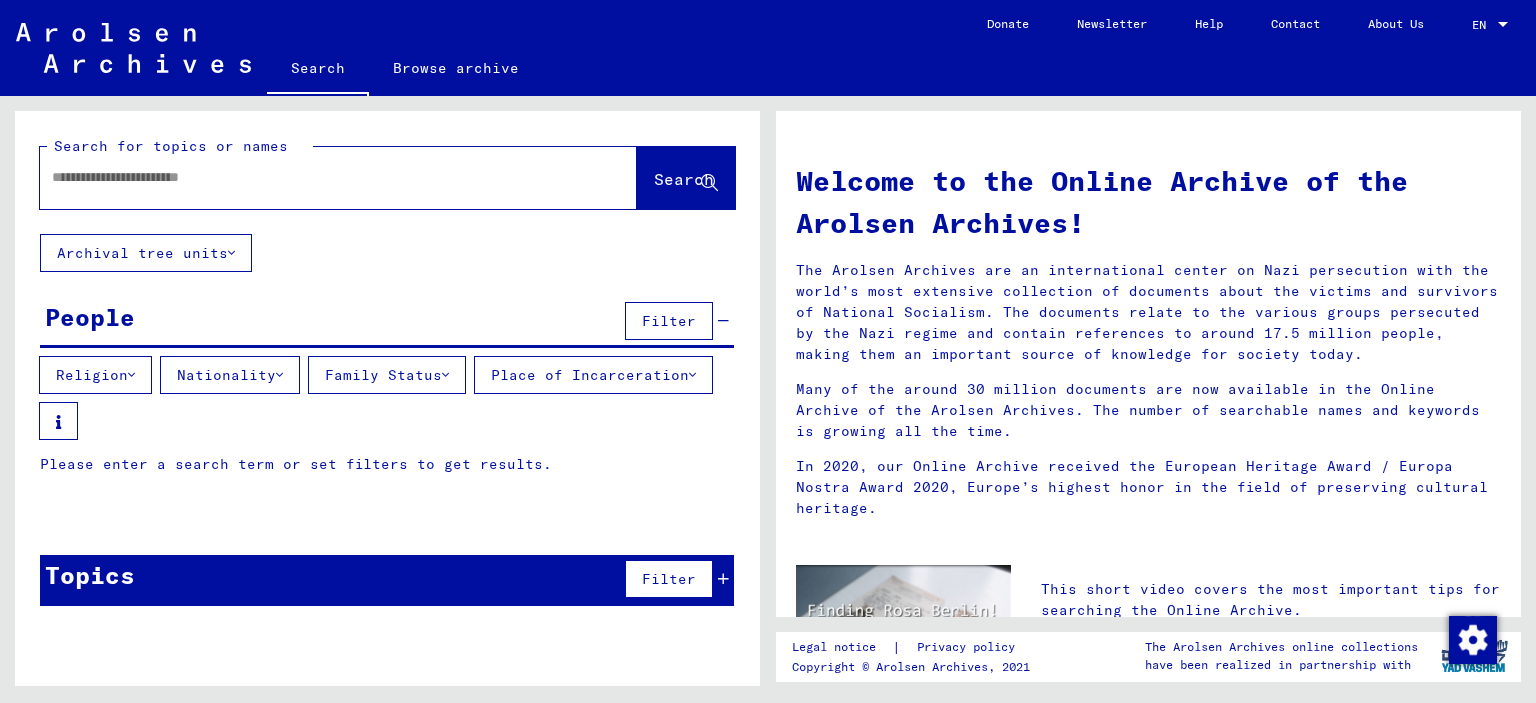 click at bounding box center (314, 177) 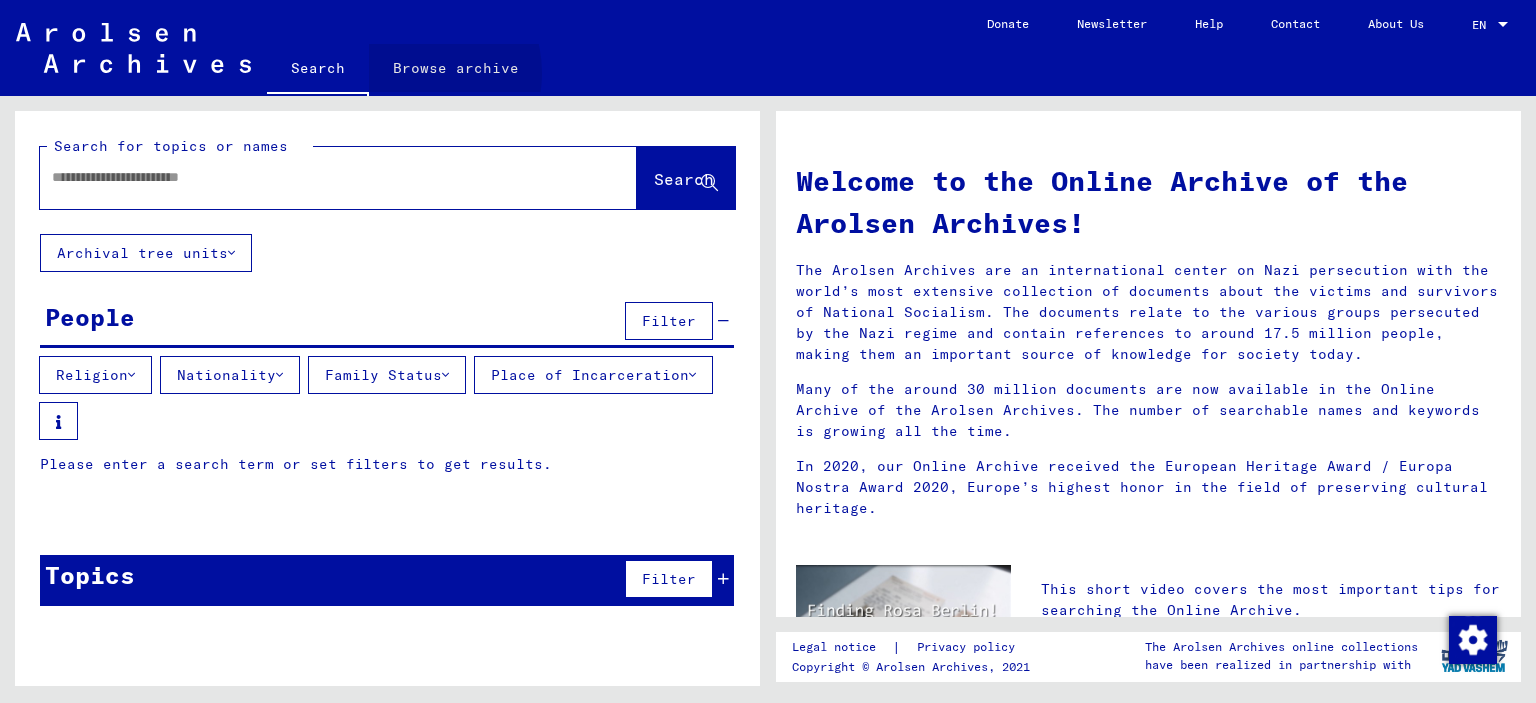 click on "Browse archive" 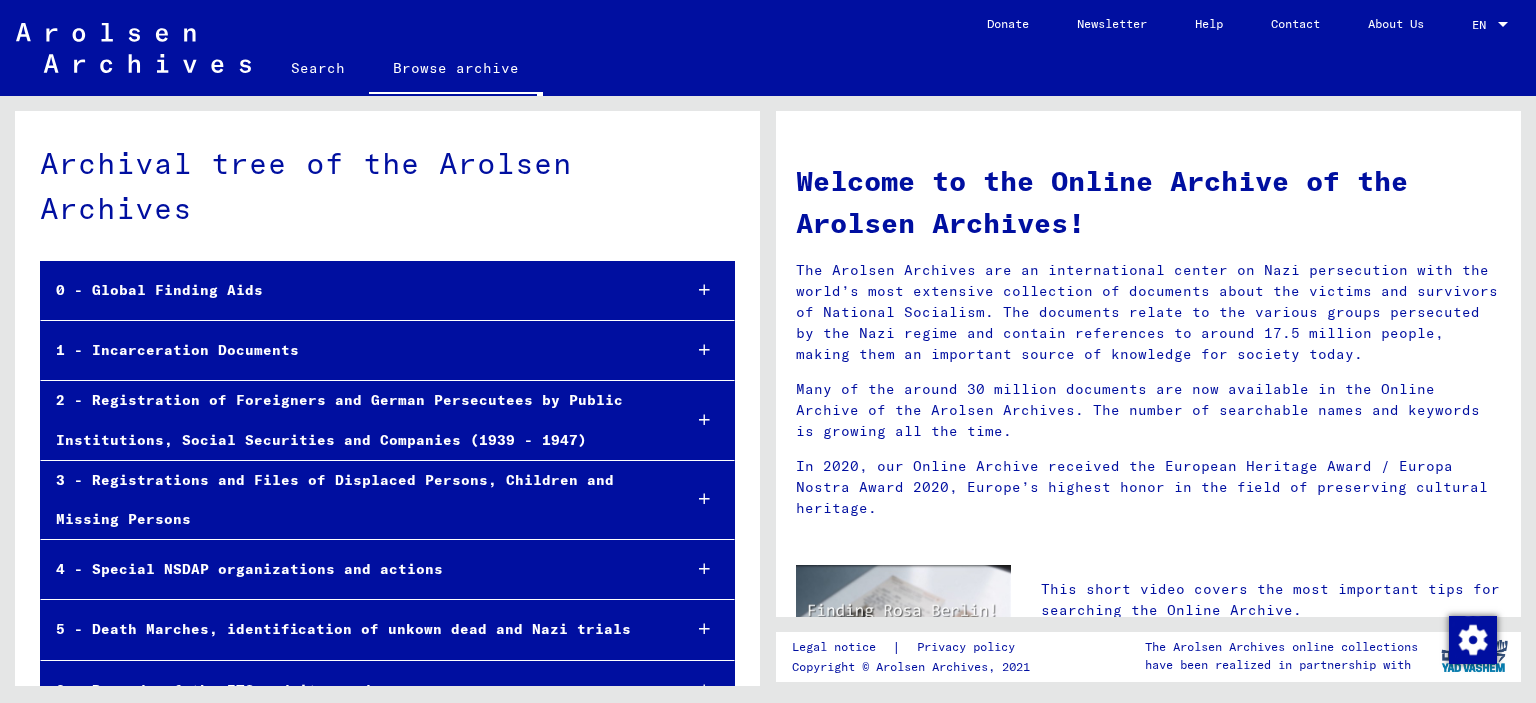 click on "4 - Special NSDAP organizations and actions" at bounding box center (353, 569) 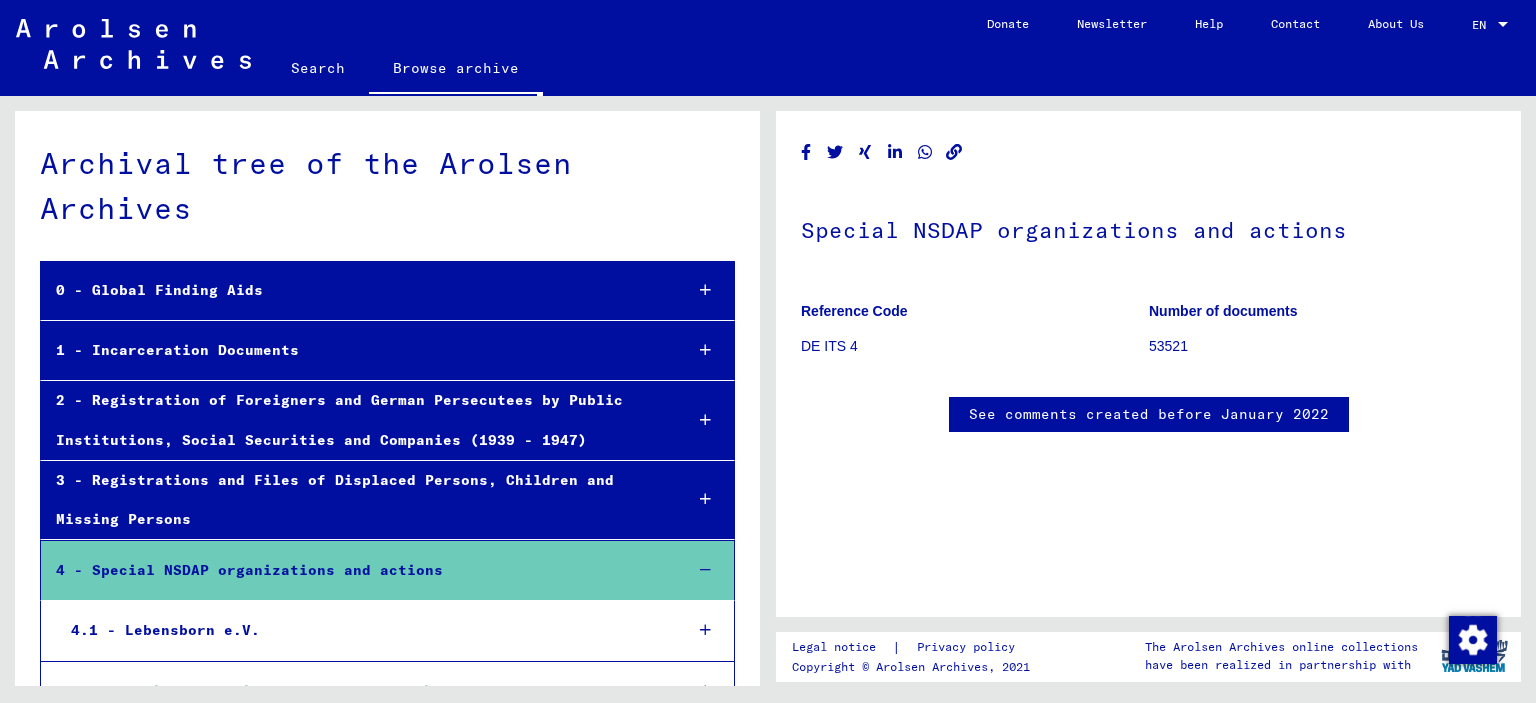 click on "See comments created before January 2022" 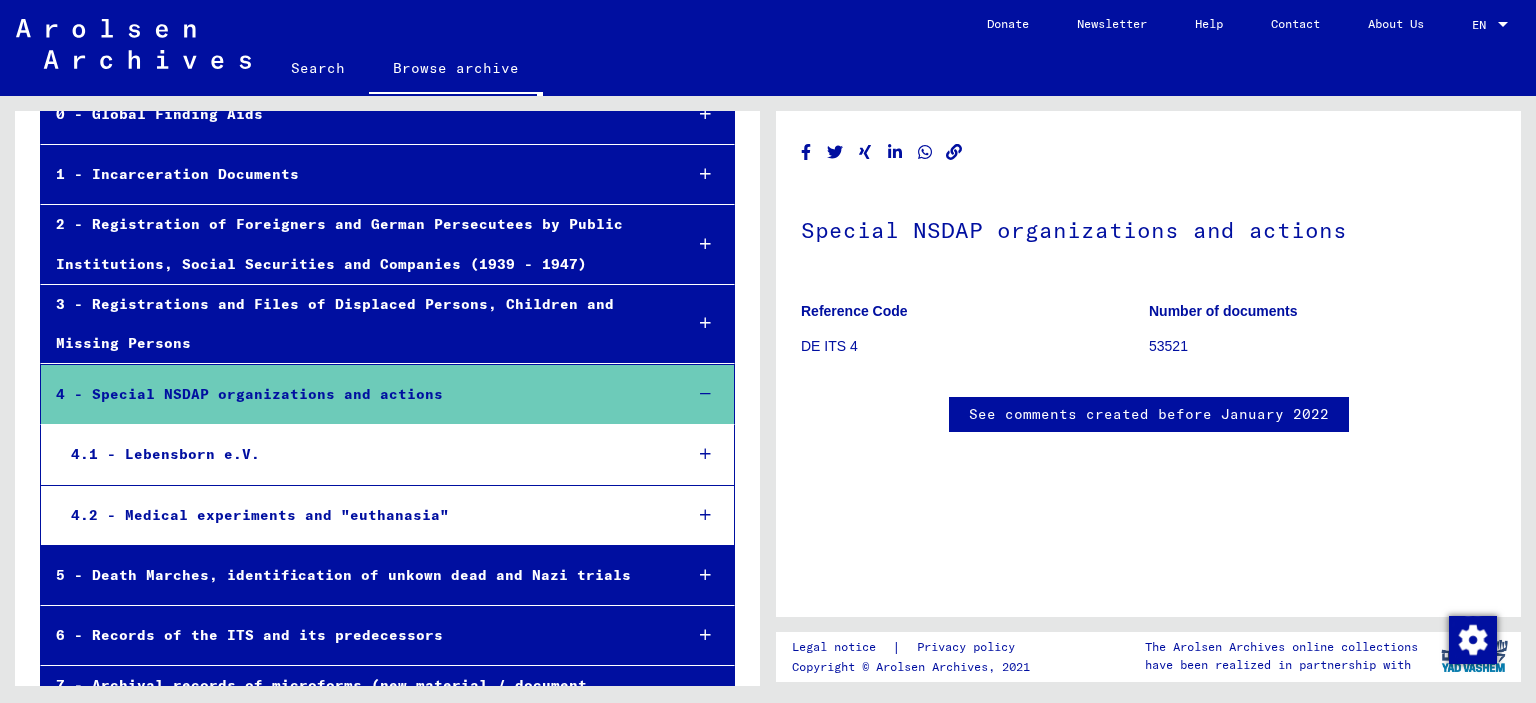 scroll, scrollTop: 220, scrollLeft: 0, axis: vertical 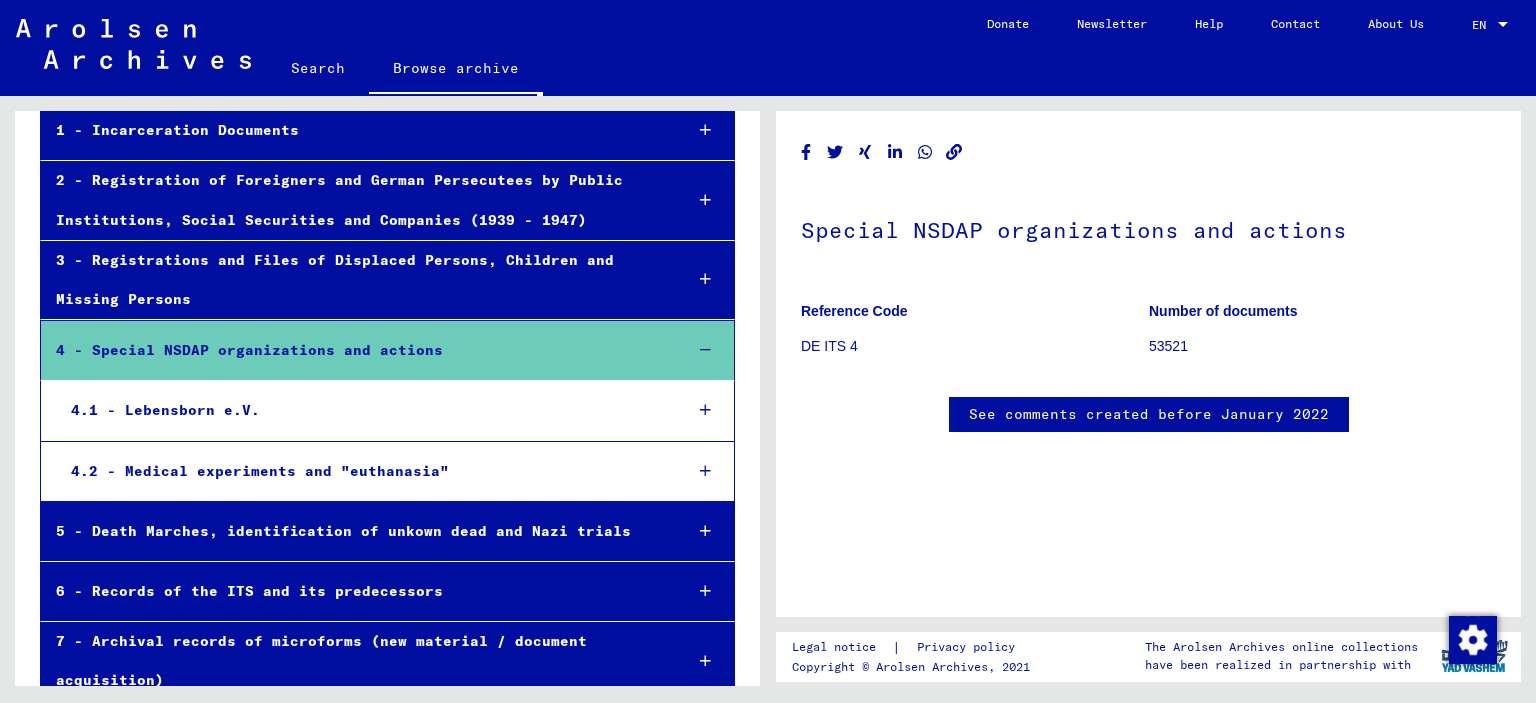 click on "4.2 - Medical experiments and "euthanasia"" at bounding box center (361, 471) 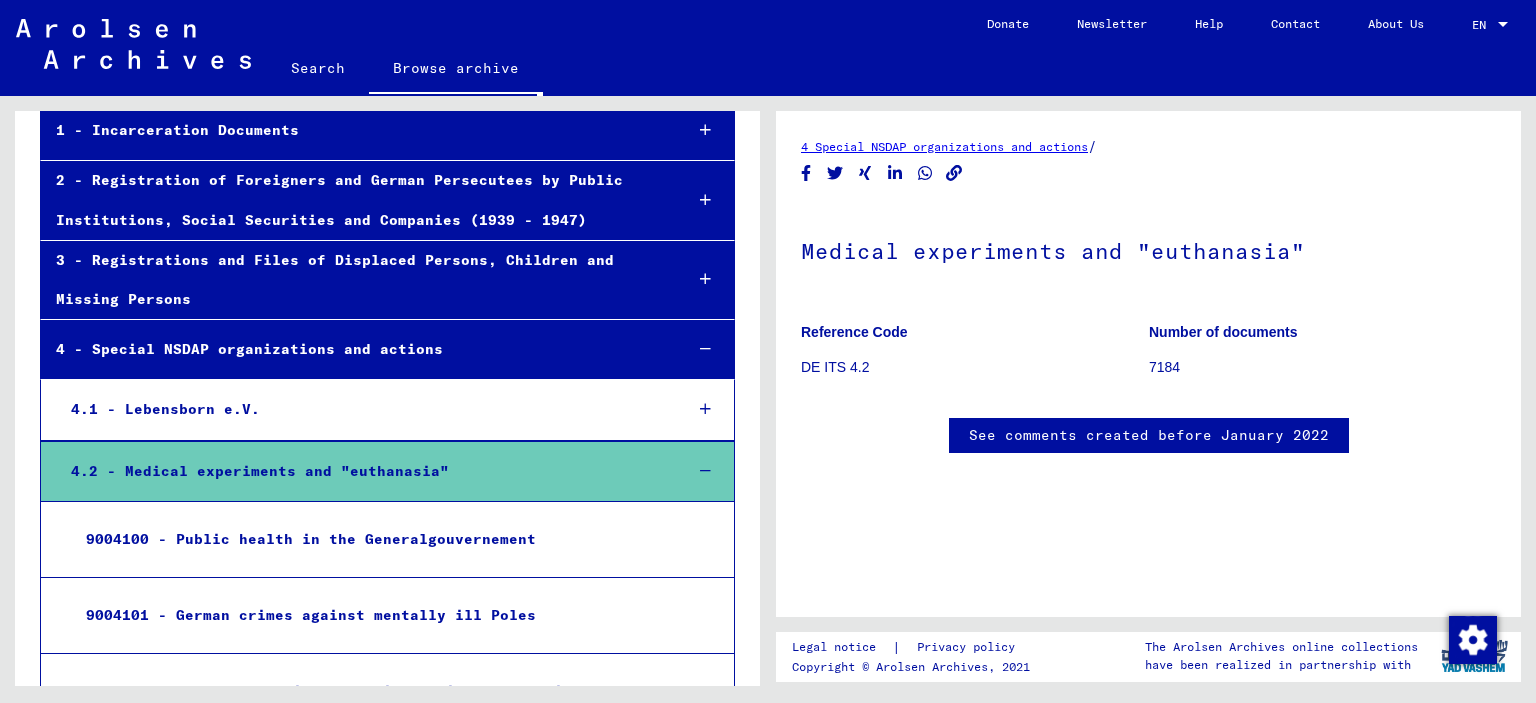 click on "4.2 - Medical experiments and "euthanasia"" at bounding box center [361, 471] 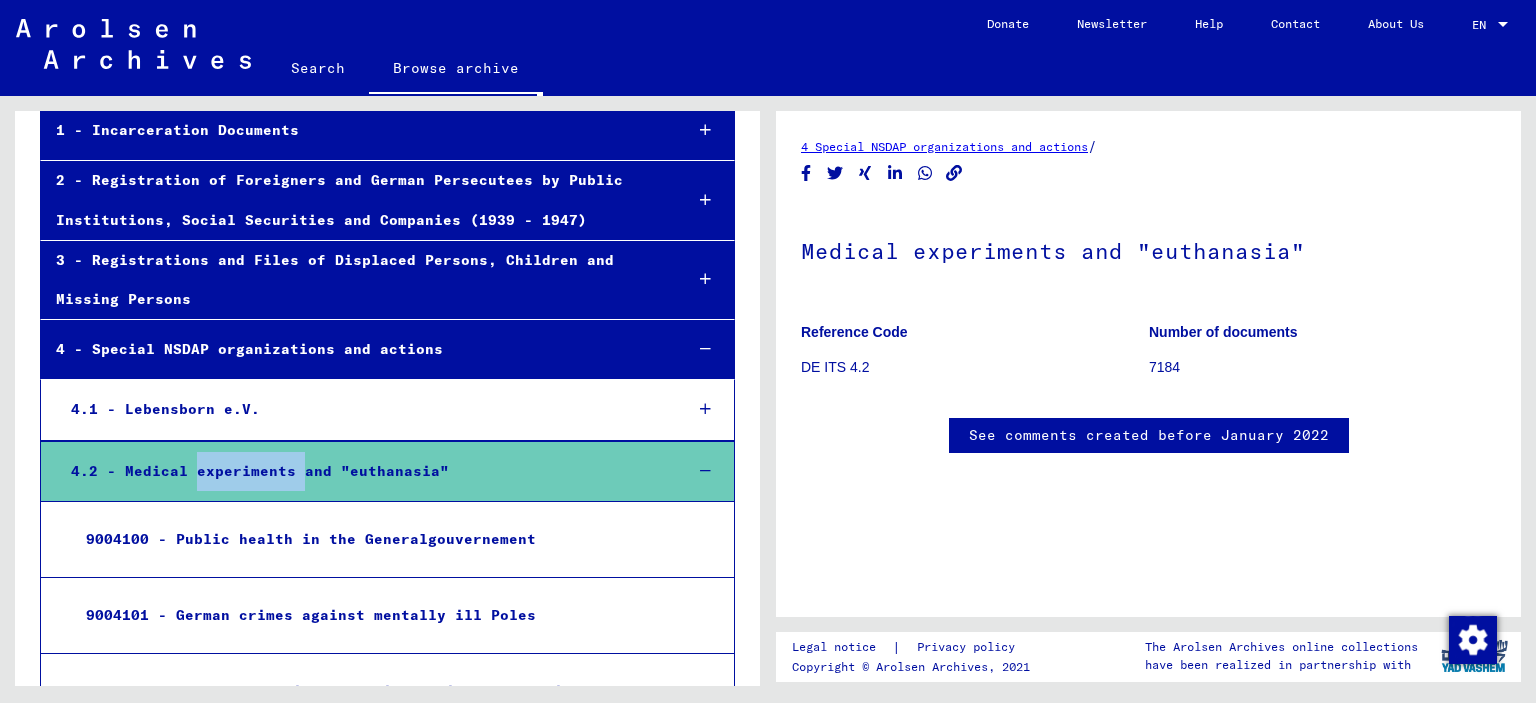 click on "4.2 - Medical experiments and "euthanasia"" at bounding box center (361, 471) 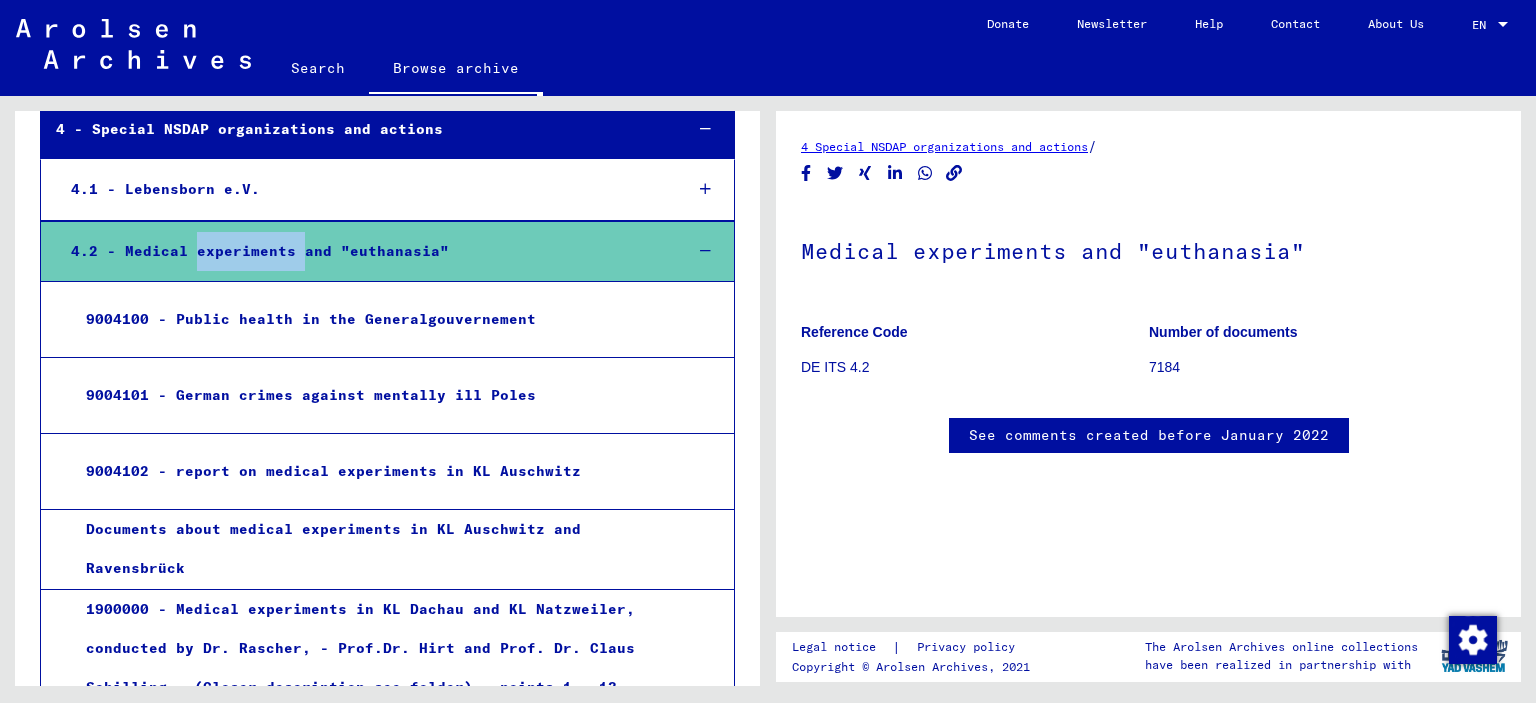 scroll, scrollTop: 441, scrollLeft: 0, axis: vertical 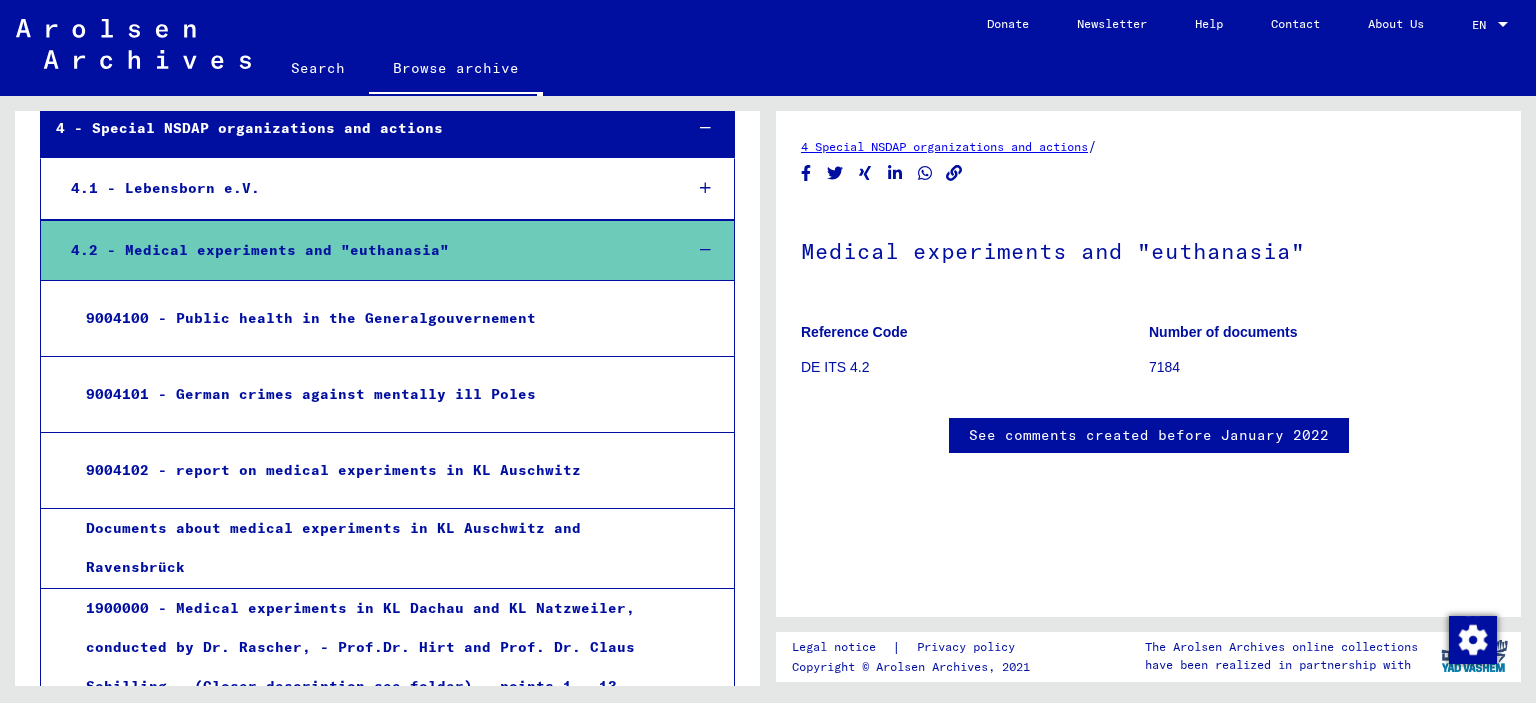 click on "Documents about medical experiments in KL Auschwitz and Ravensbrück" at bounding box center [367, 548] 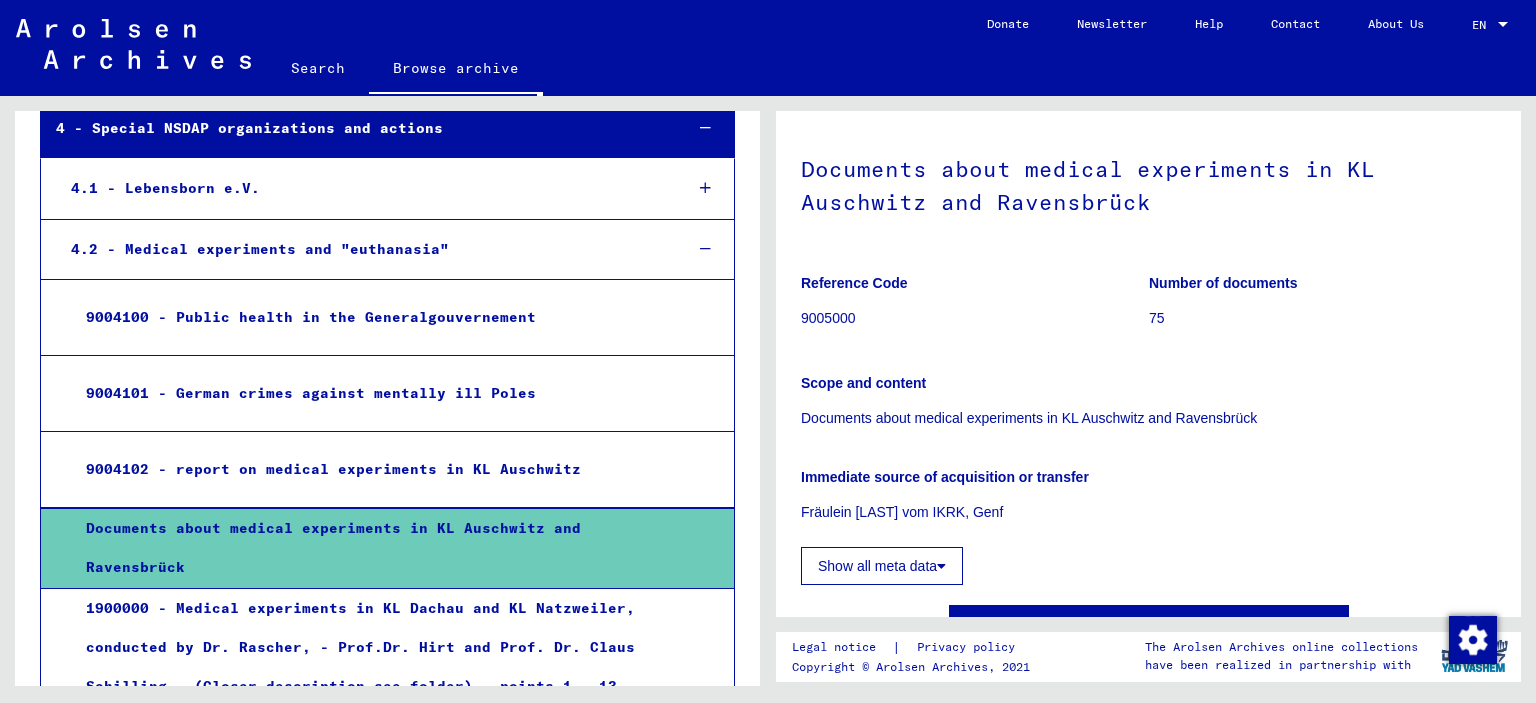 scroll, scrollTop: 0, scrollLeft: 0, axis: both 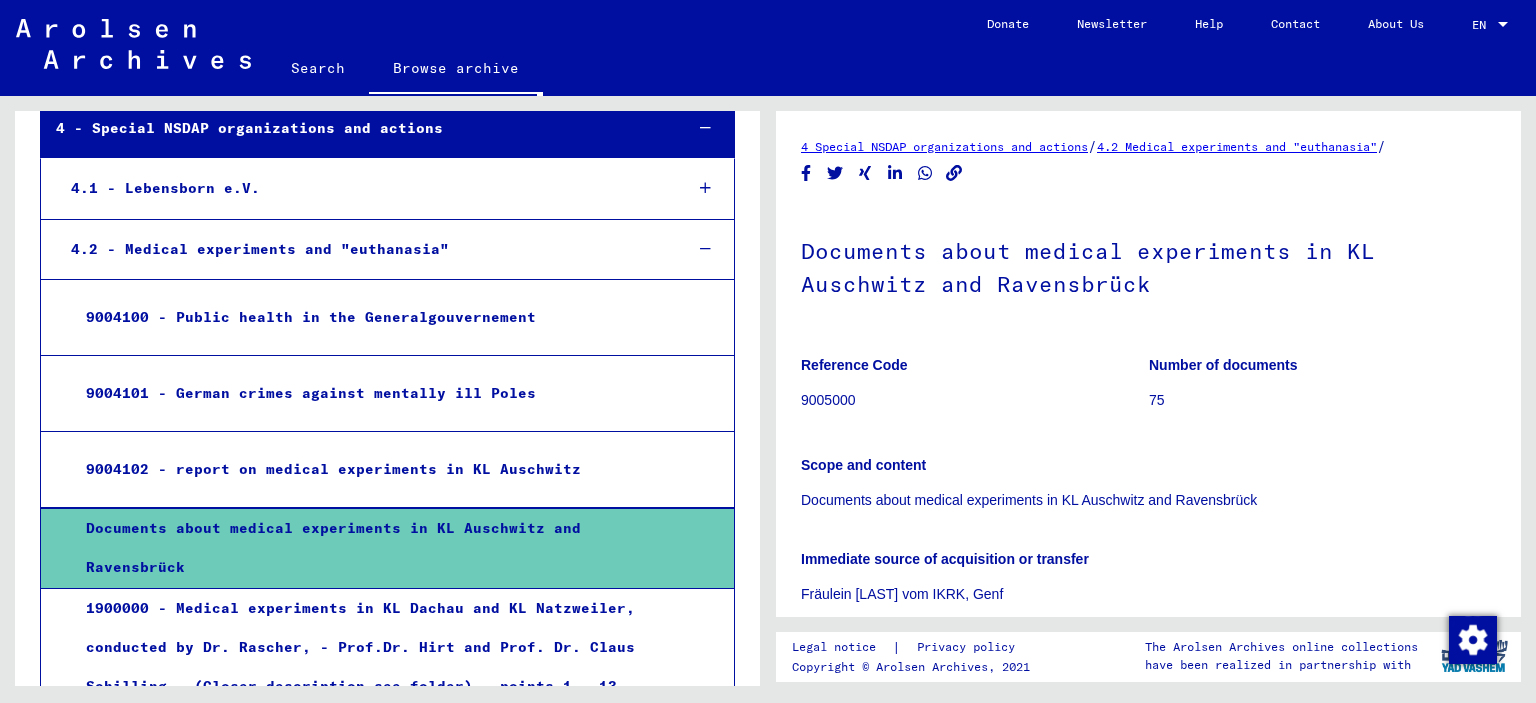 click on "Search" 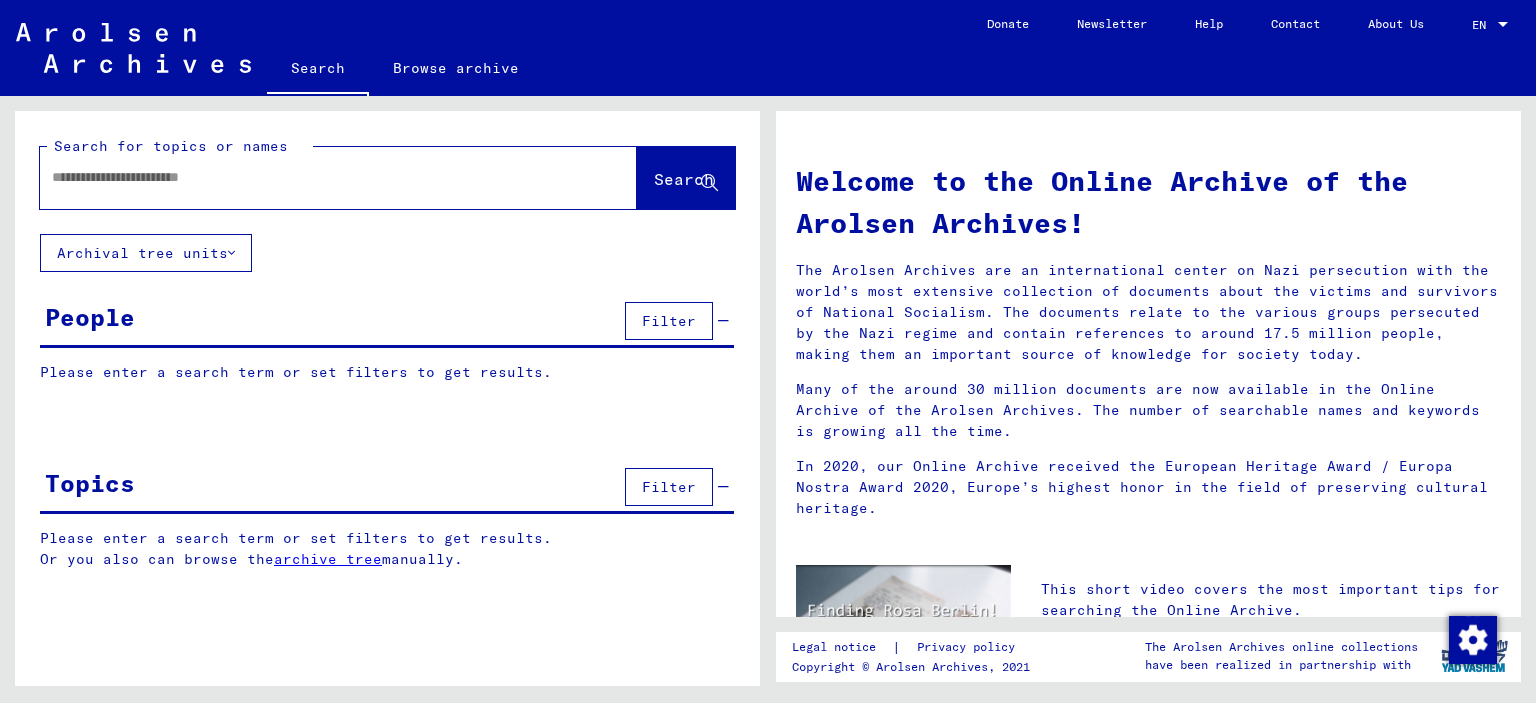 click at bounding box center [314, 177] 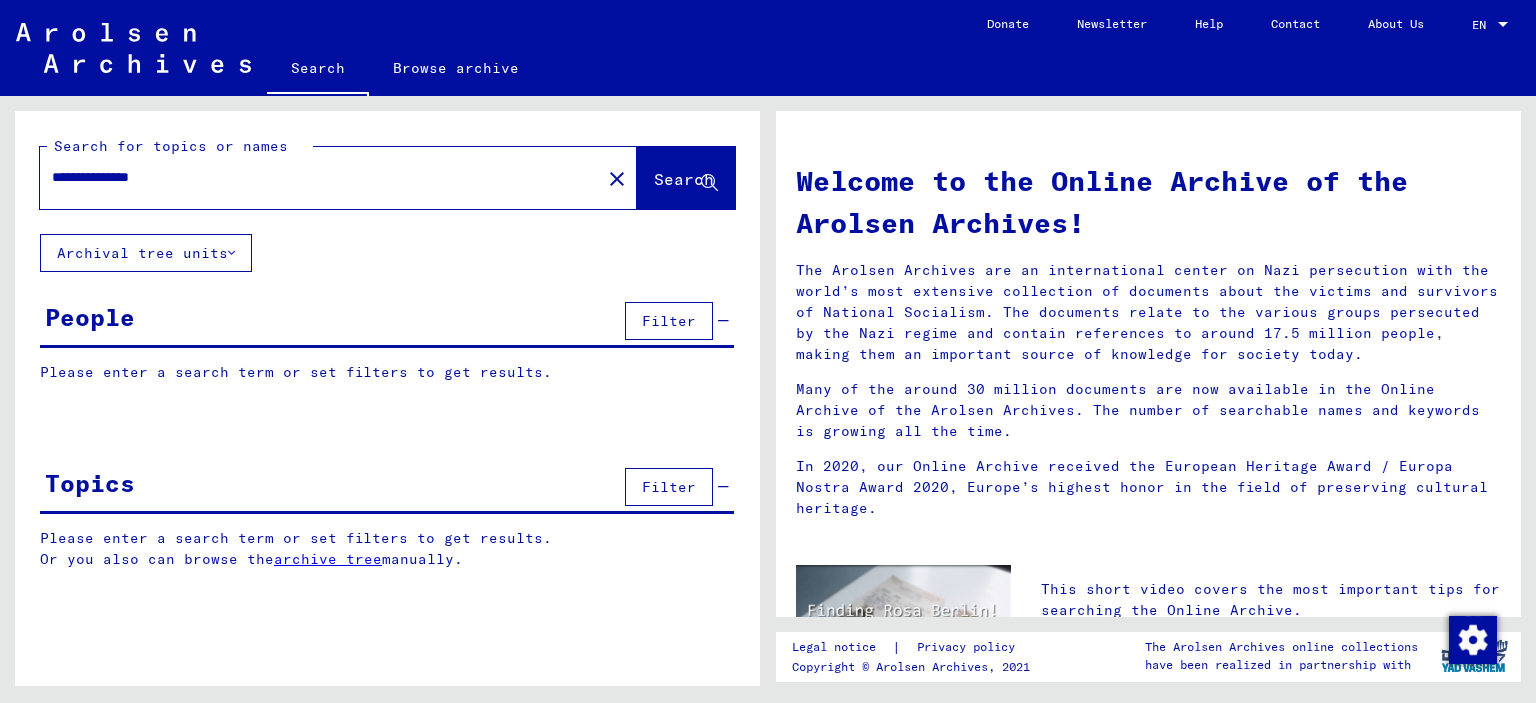 type on "**********" 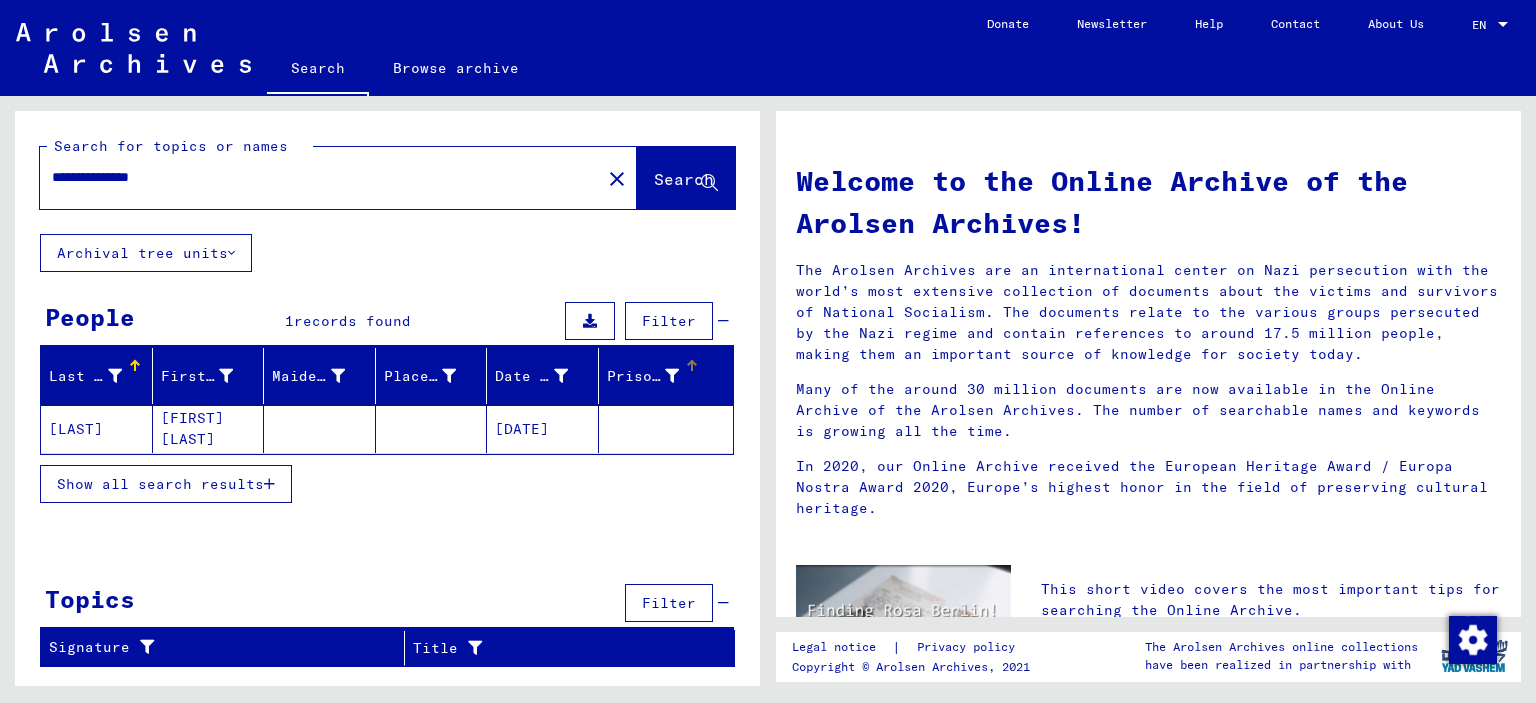 click on "Prisoner #" at bounding box center (643, 376) 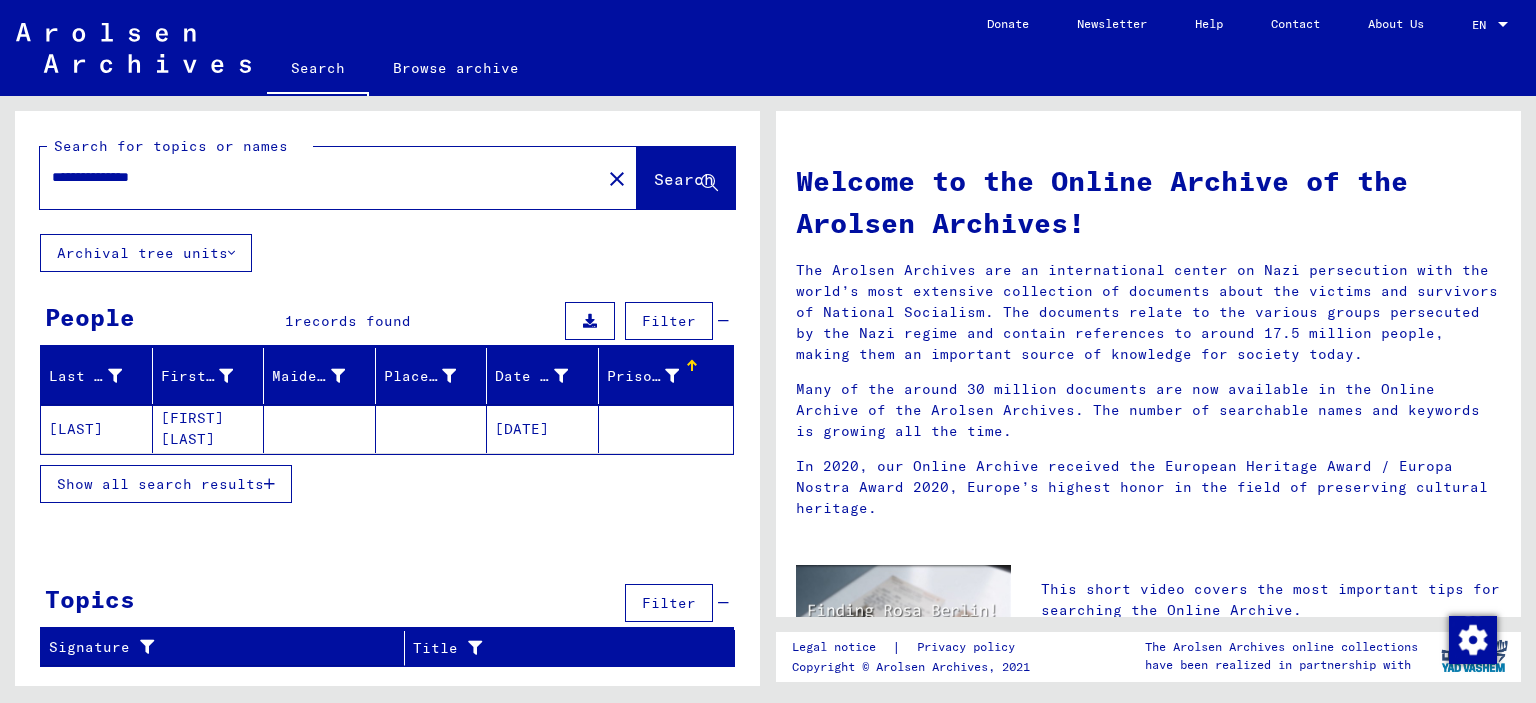 click on "Show all search results" at bounding box center [160, 484] 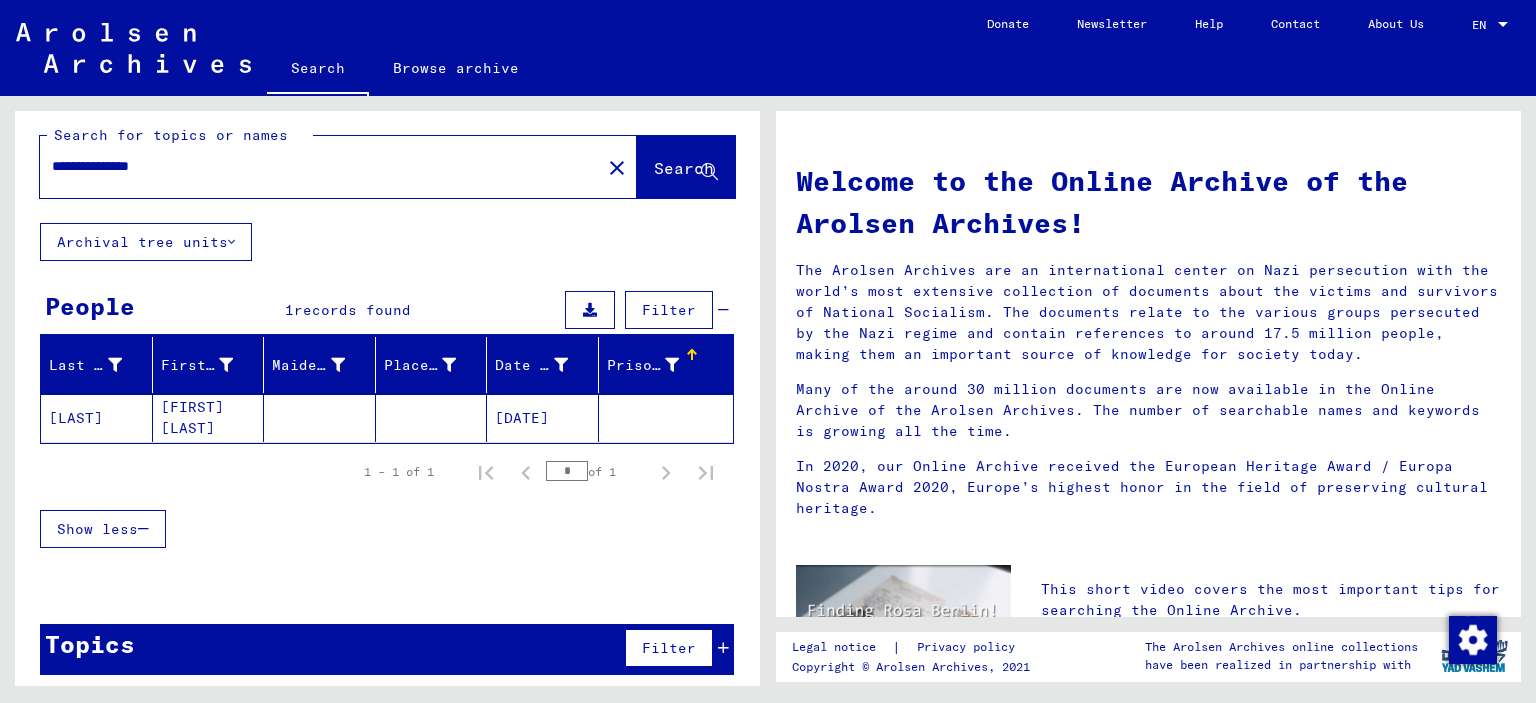 scroll, scrollTop: 16, scrollLeft: 0, axis: vertical 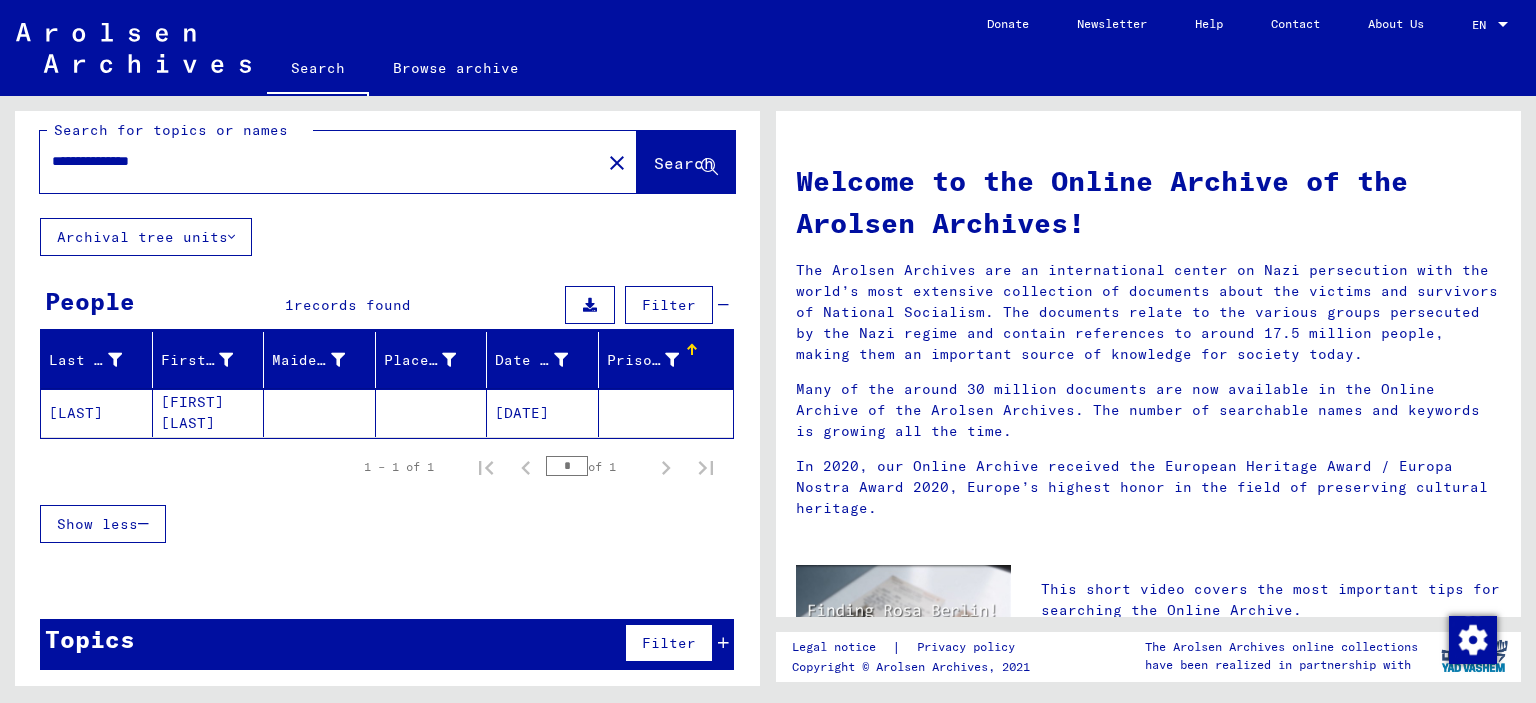 click on "Filter" at bounding box center [669, 643] 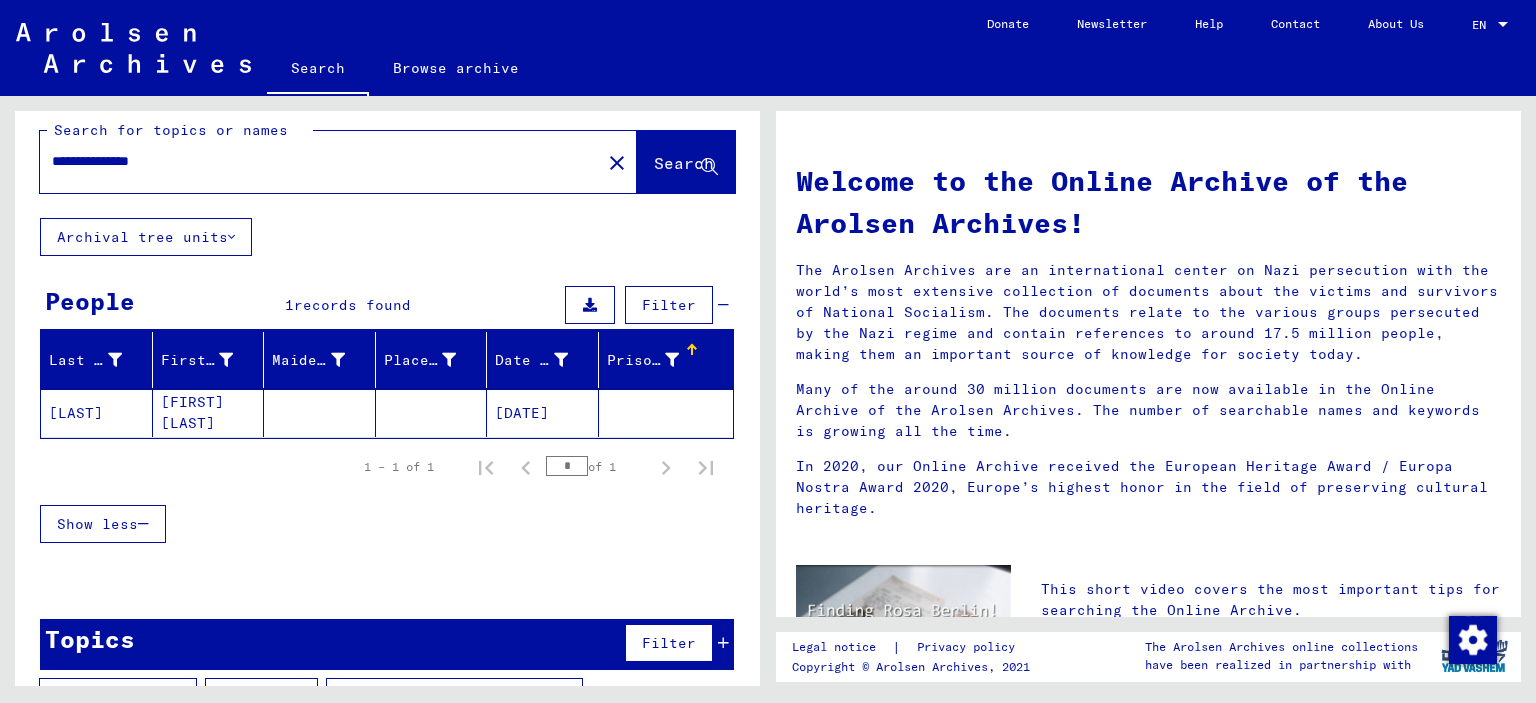 click on "[DATE]" 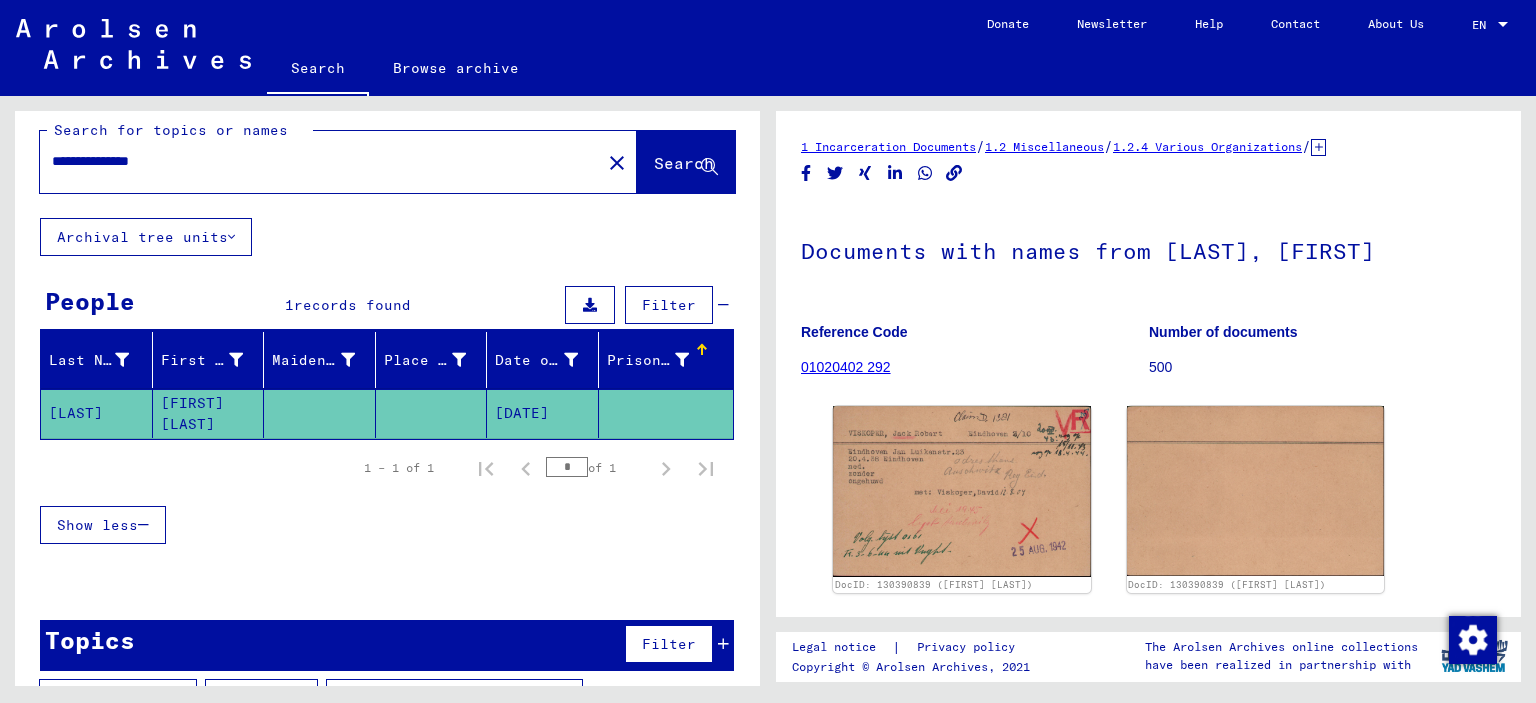 click on "01020402 292" 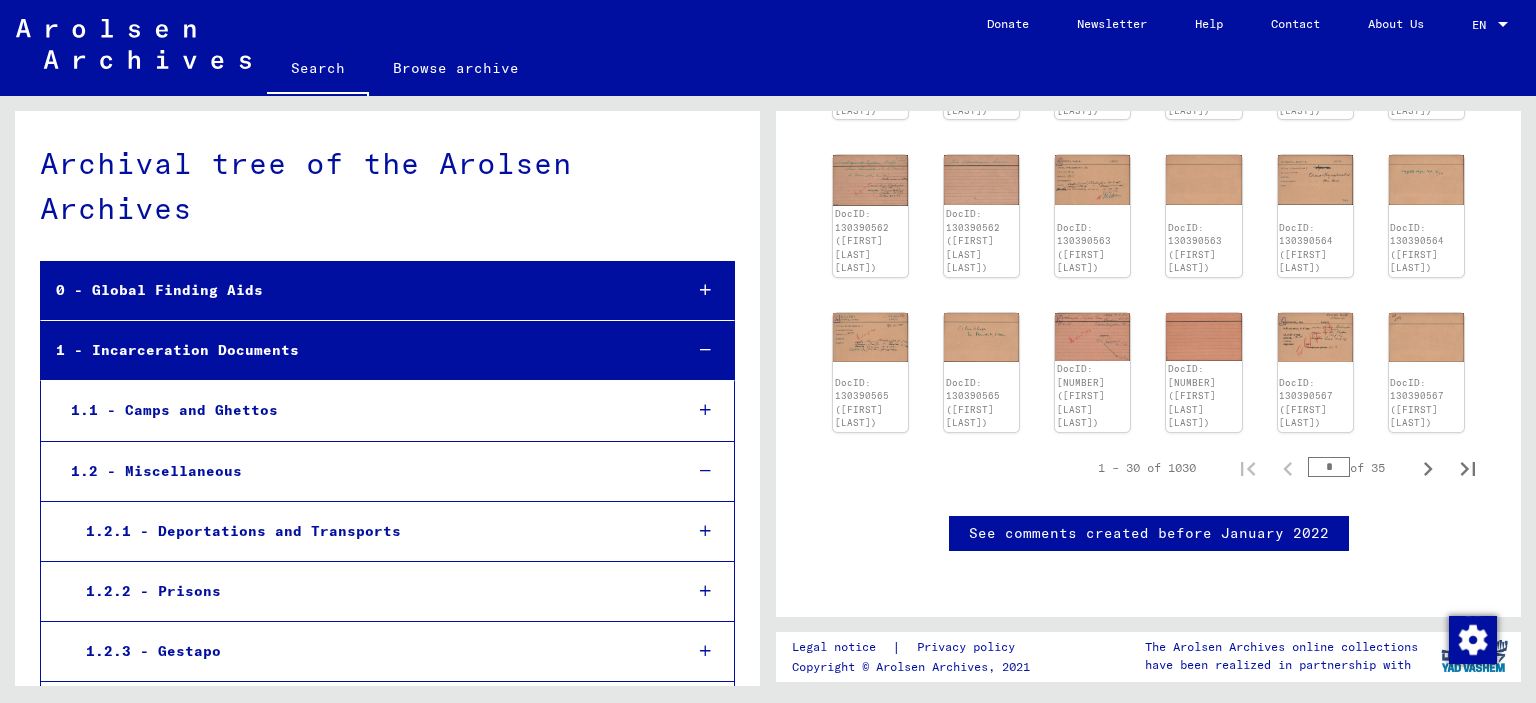 scroll, scrollTop: 883, scrollLeft: 0, axis: vertical 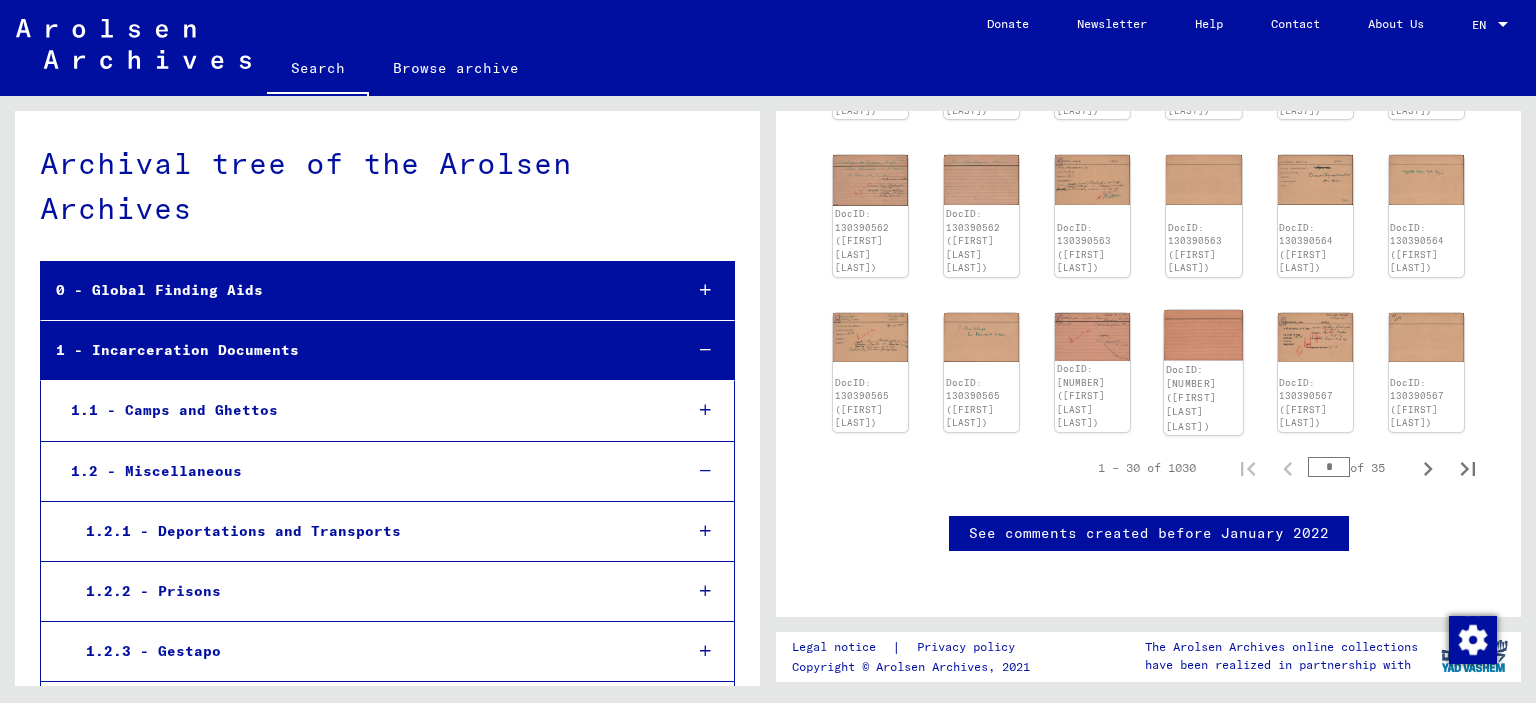 click on "DocID: [NUMBER] ([FIRST] [LAST] [LAST])" 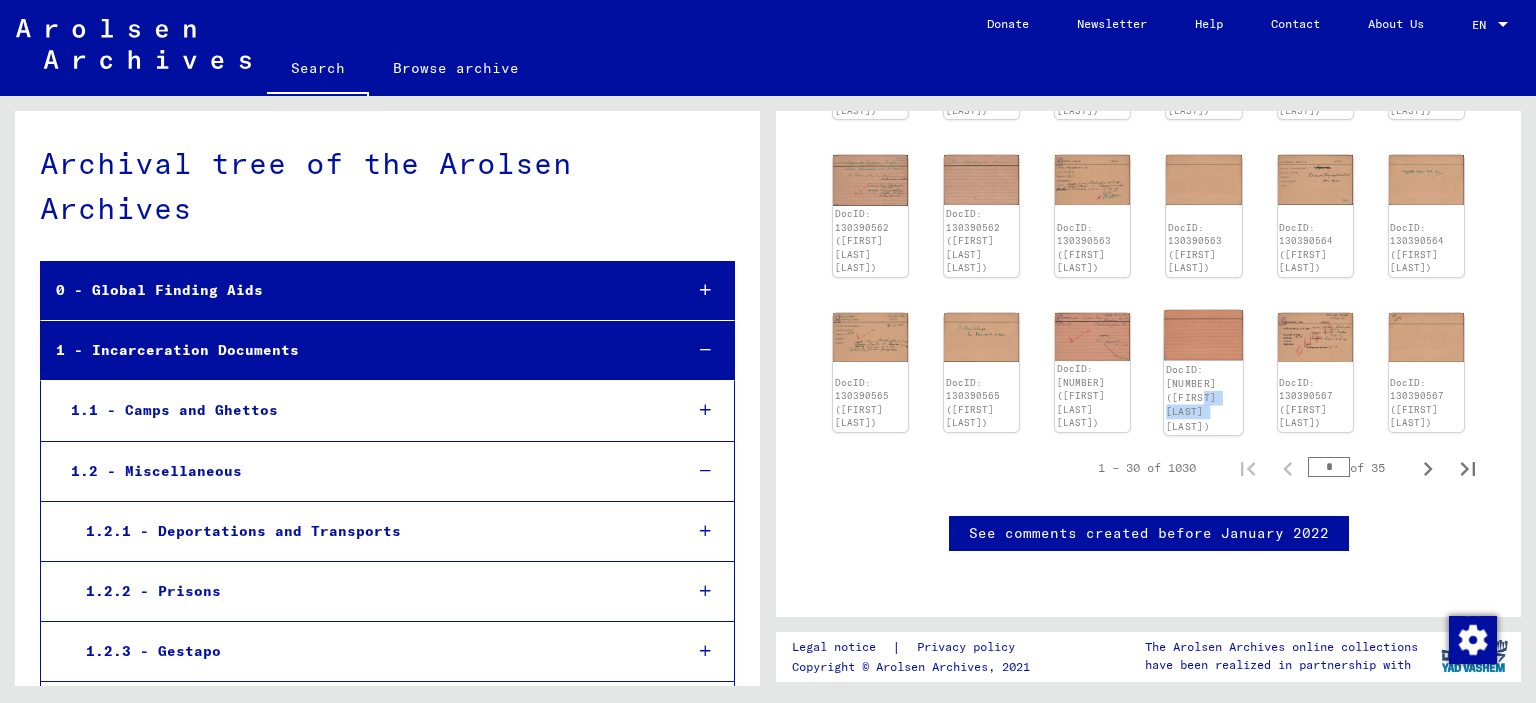 click on "DocID: [NUMBER] ([FIRST] [LAST] [LAST])" 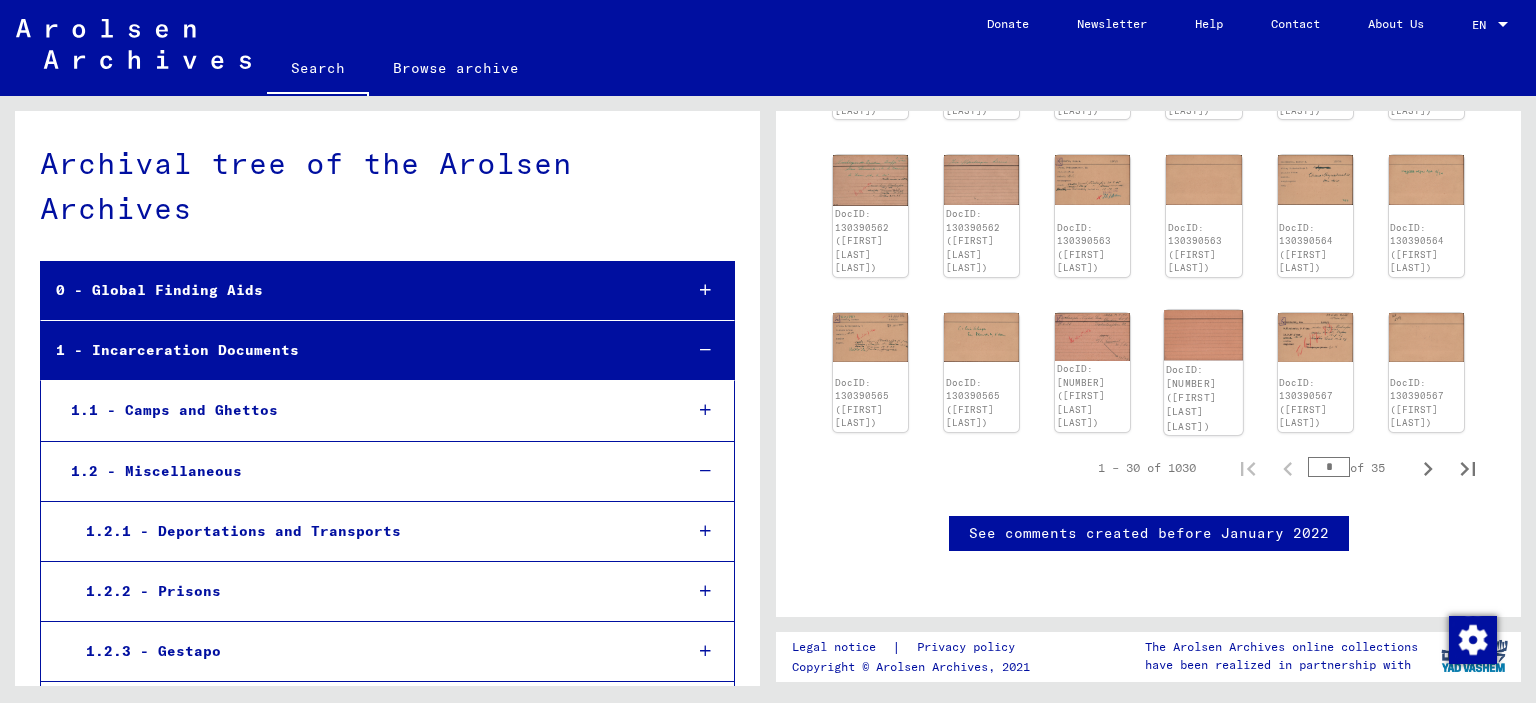 click on "DocID: [NUMBER] ([FIRST] [LAST] [LAST])" 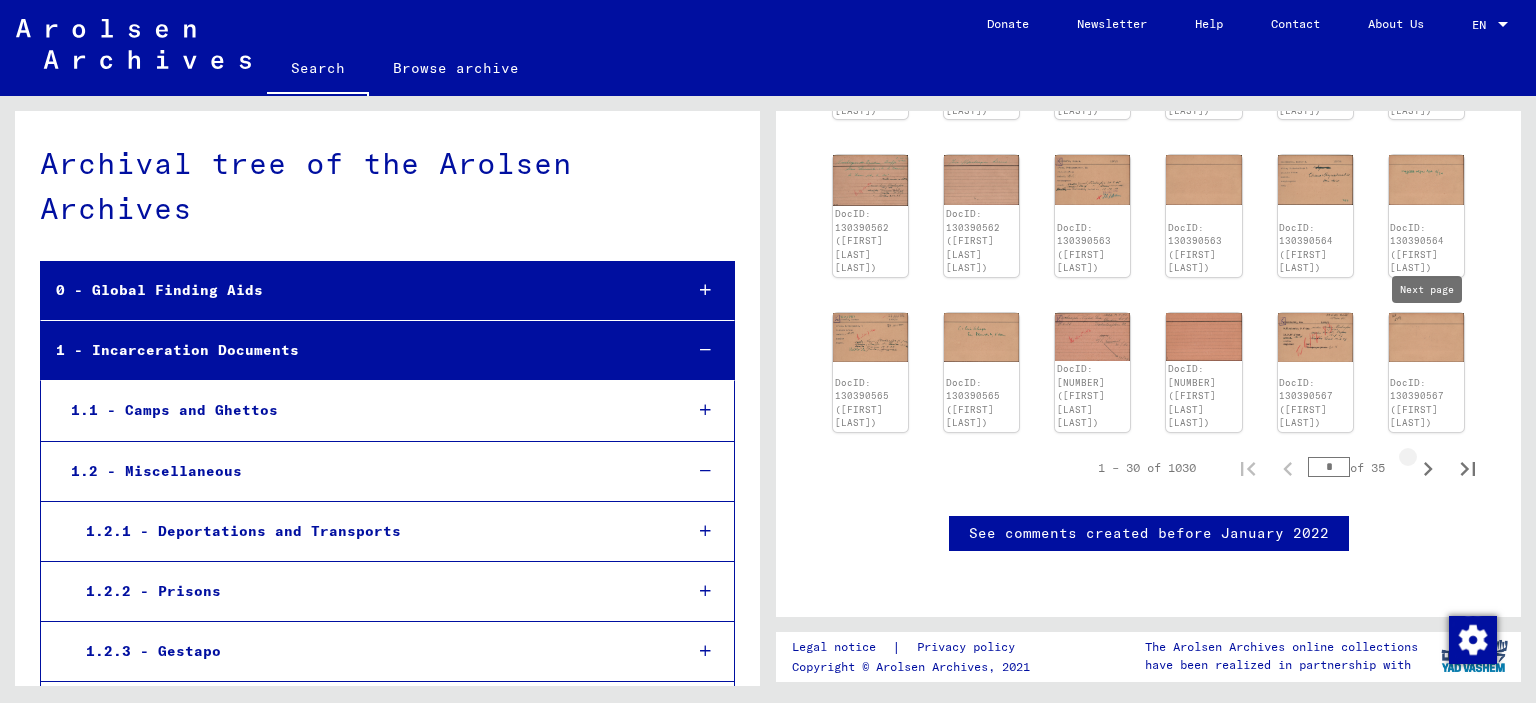 click 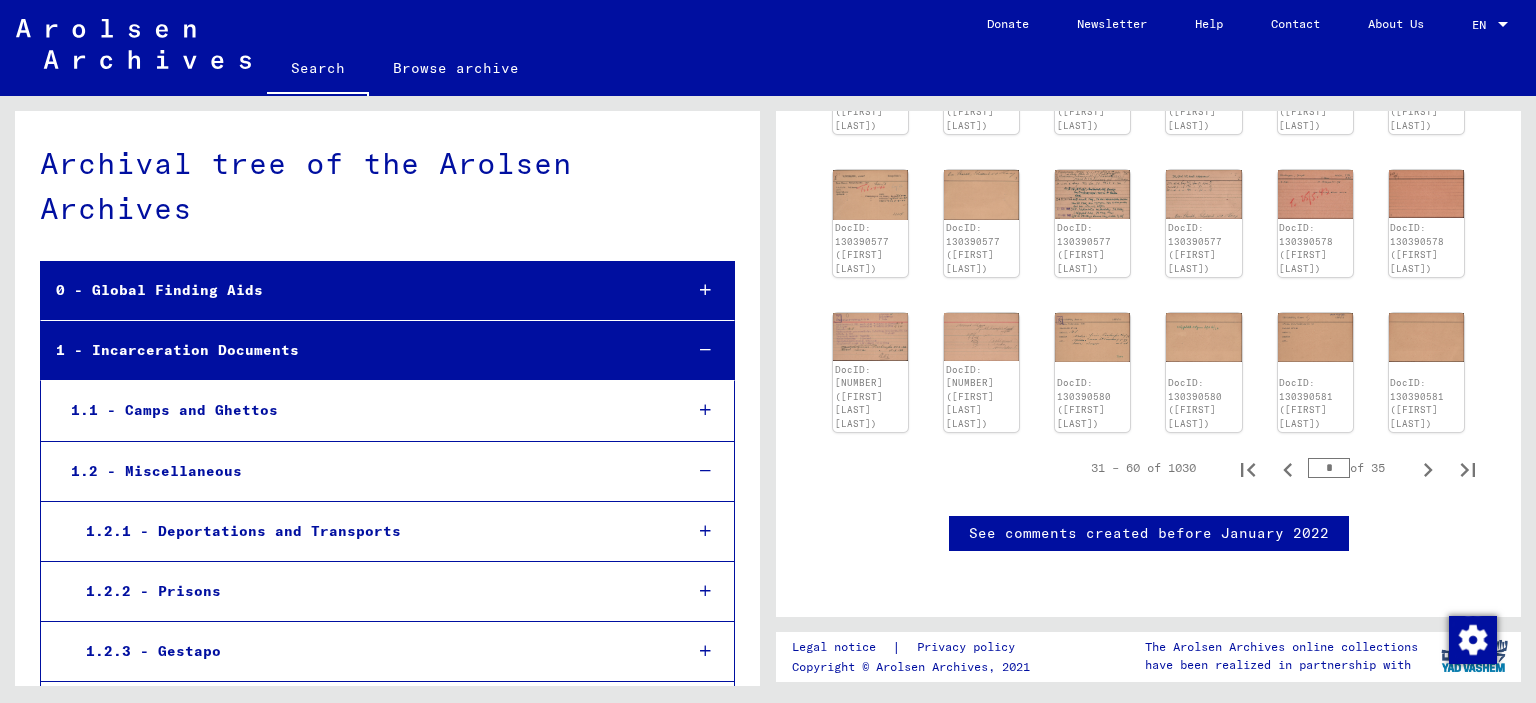 scroll, scrollTop: 1132, scrollLeft: 0, axis: vertical 